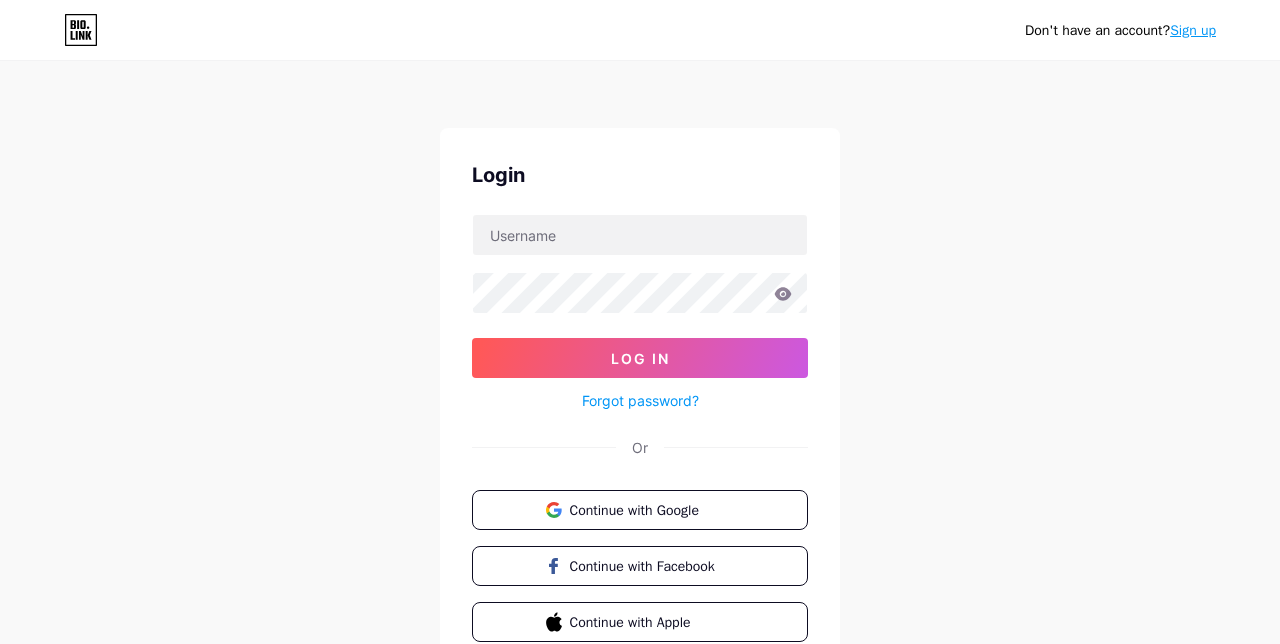scroll, scrollTop: 0, scrollLeft: 0, axis: both 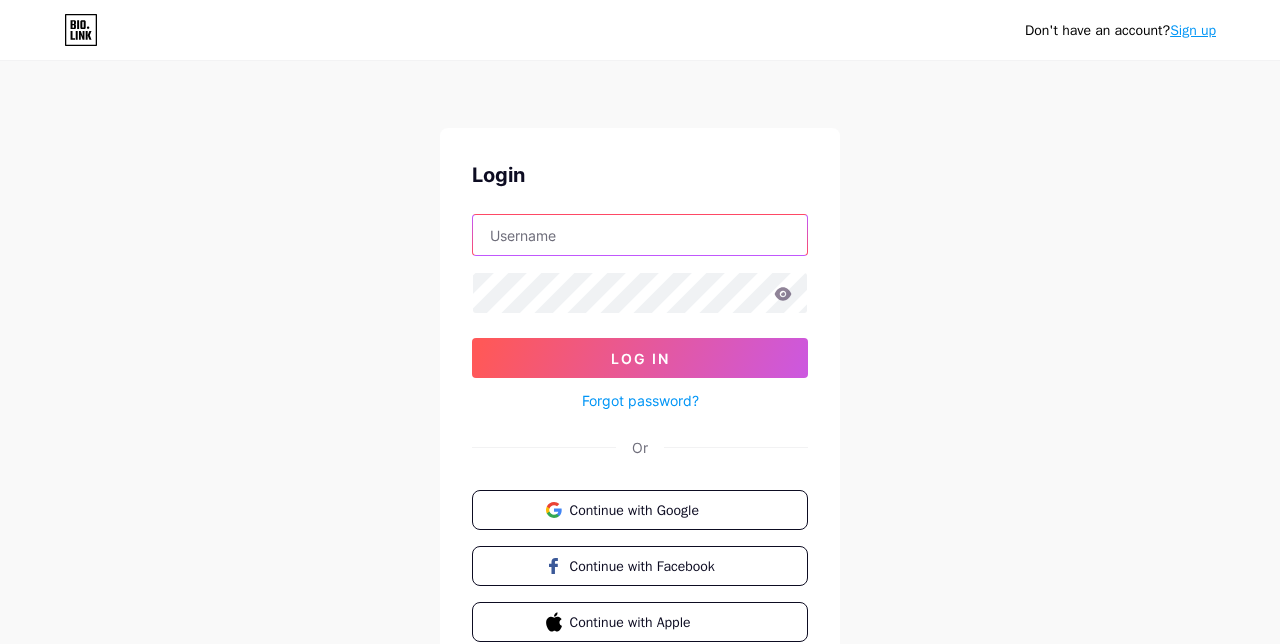 click at bounding box center [640, 235] 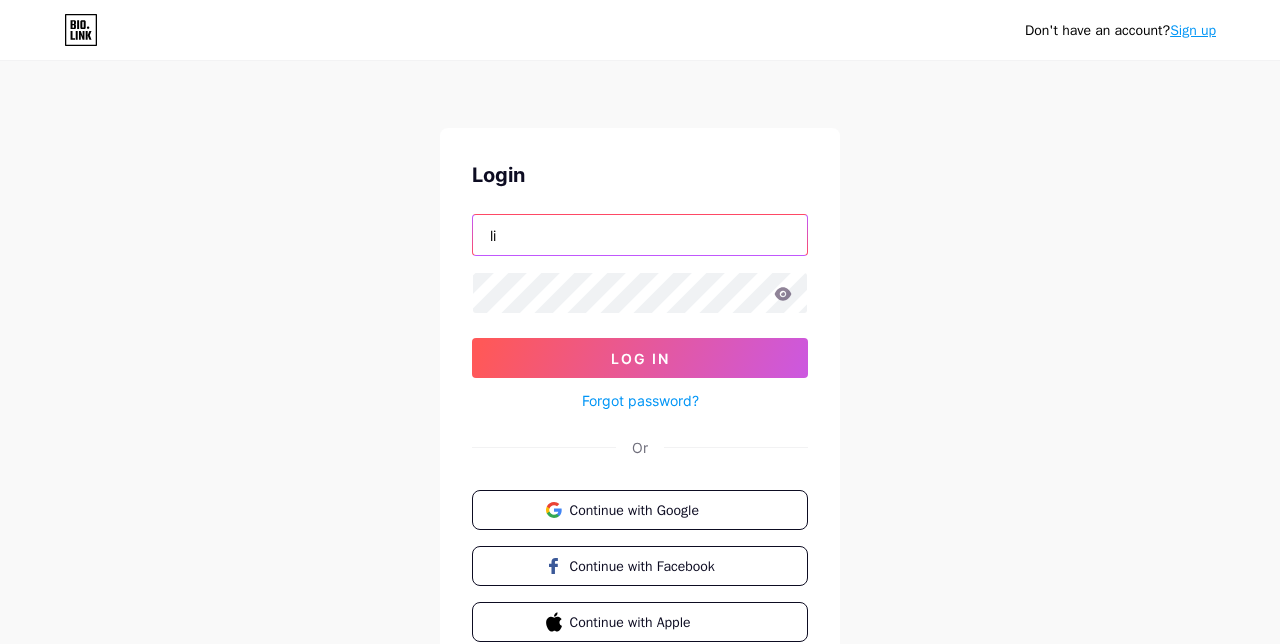 type on "l" 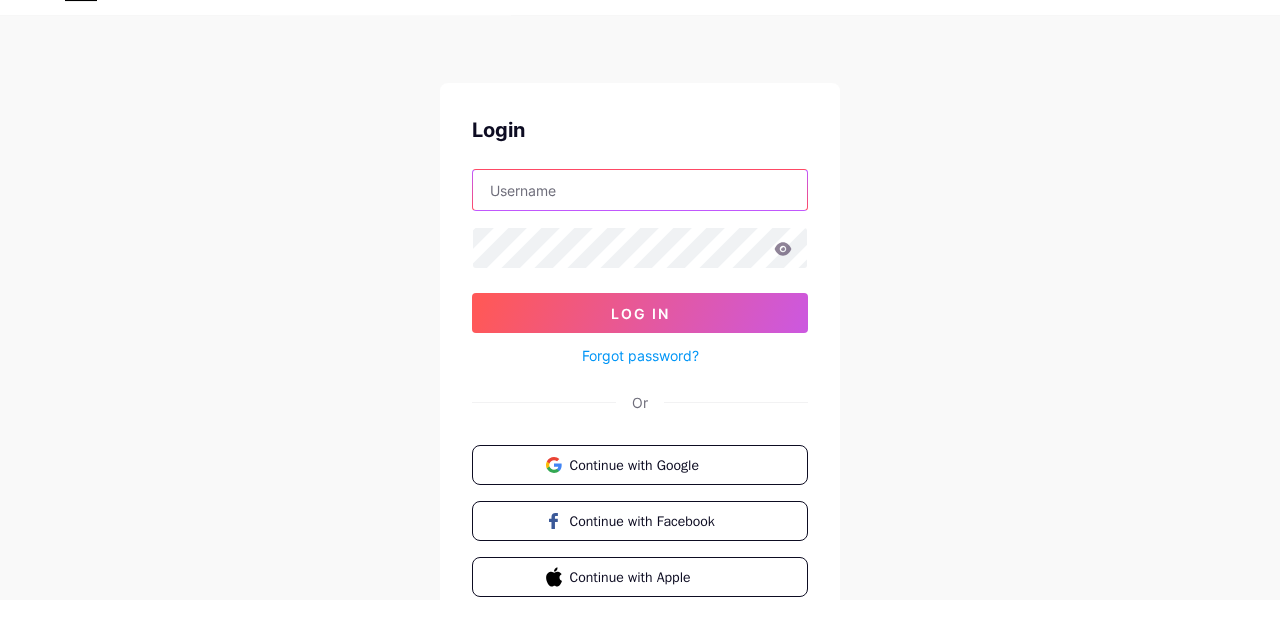 click at bounding box center (640, 235) 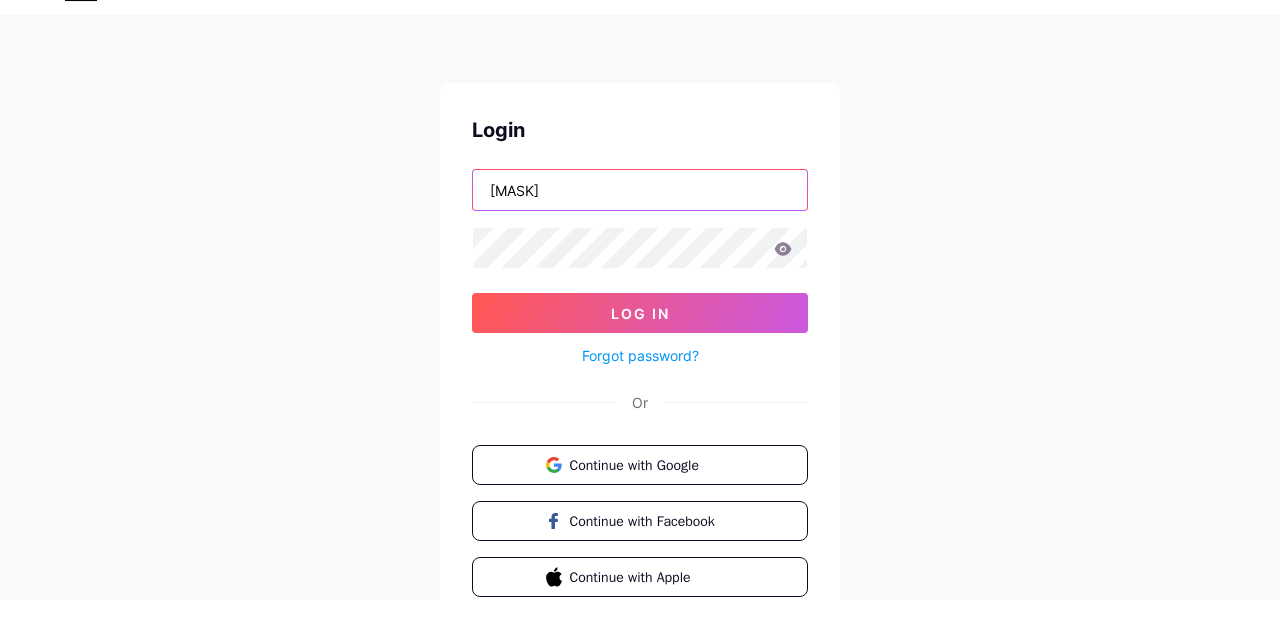 type on "[MASK]" 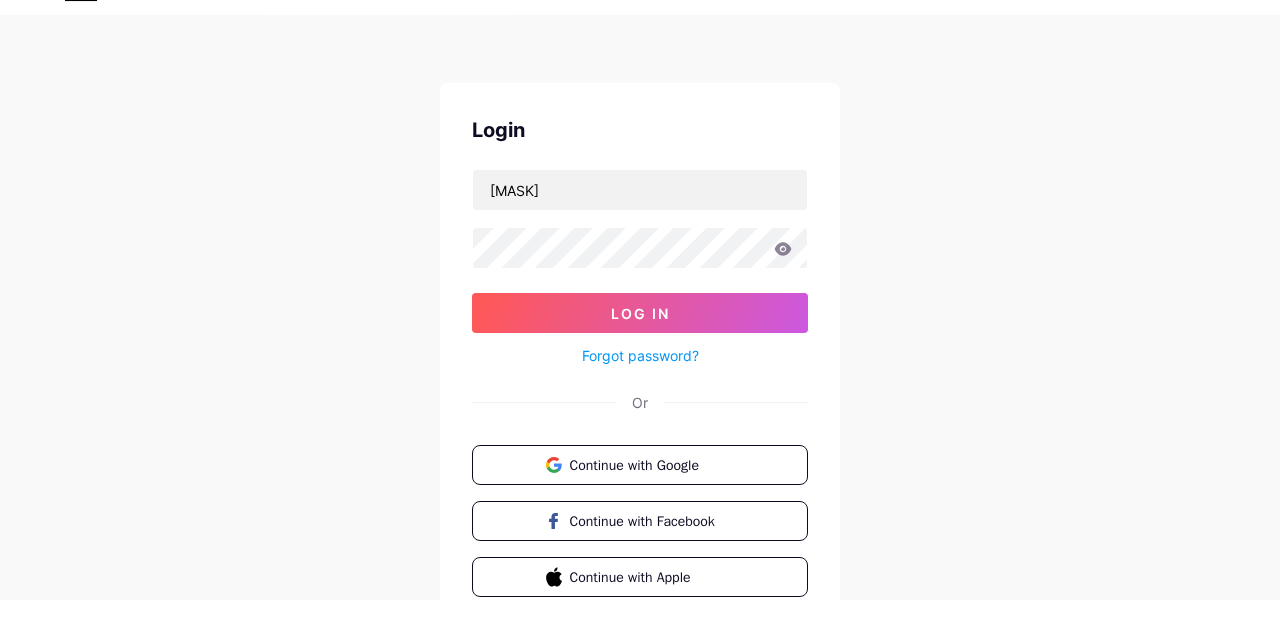 click on "Log In" at bounding box center [640, 358] 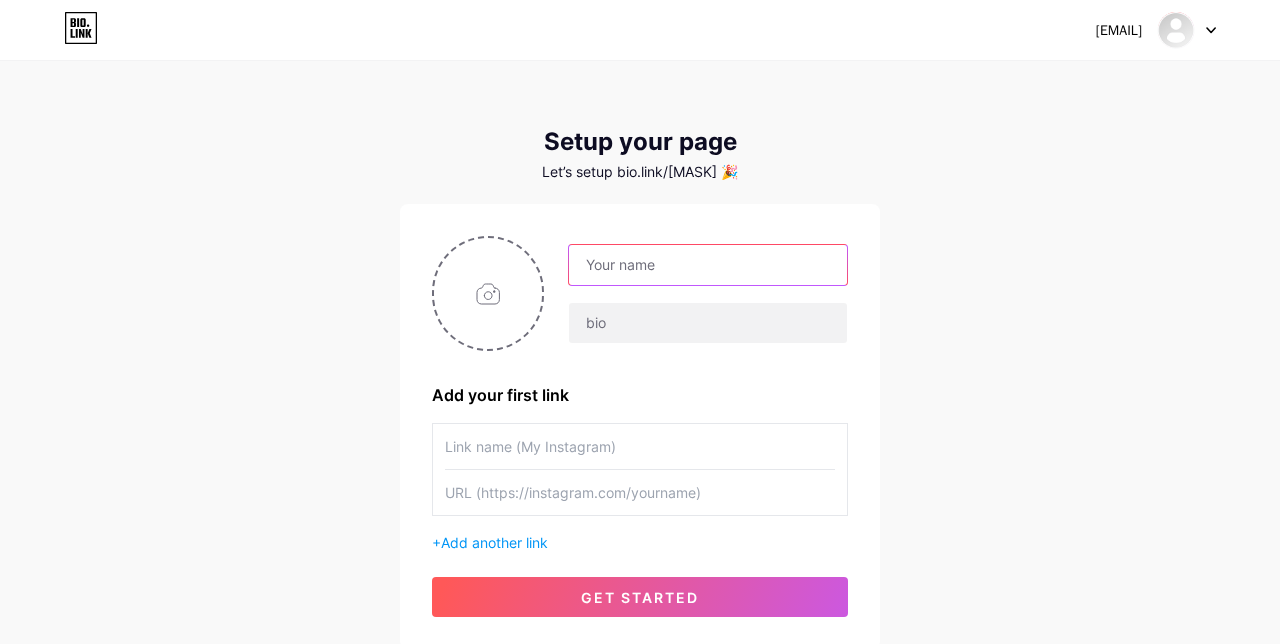 click at bounding box center (708, 265) 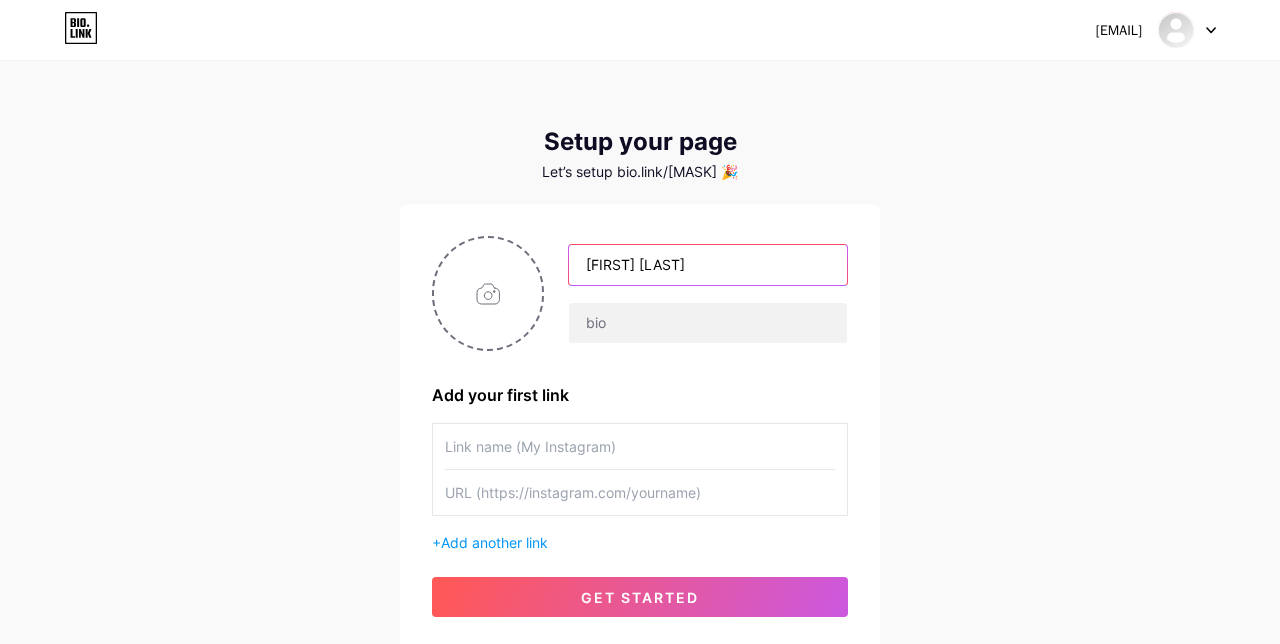 type on "[FIRST] [LAST]" 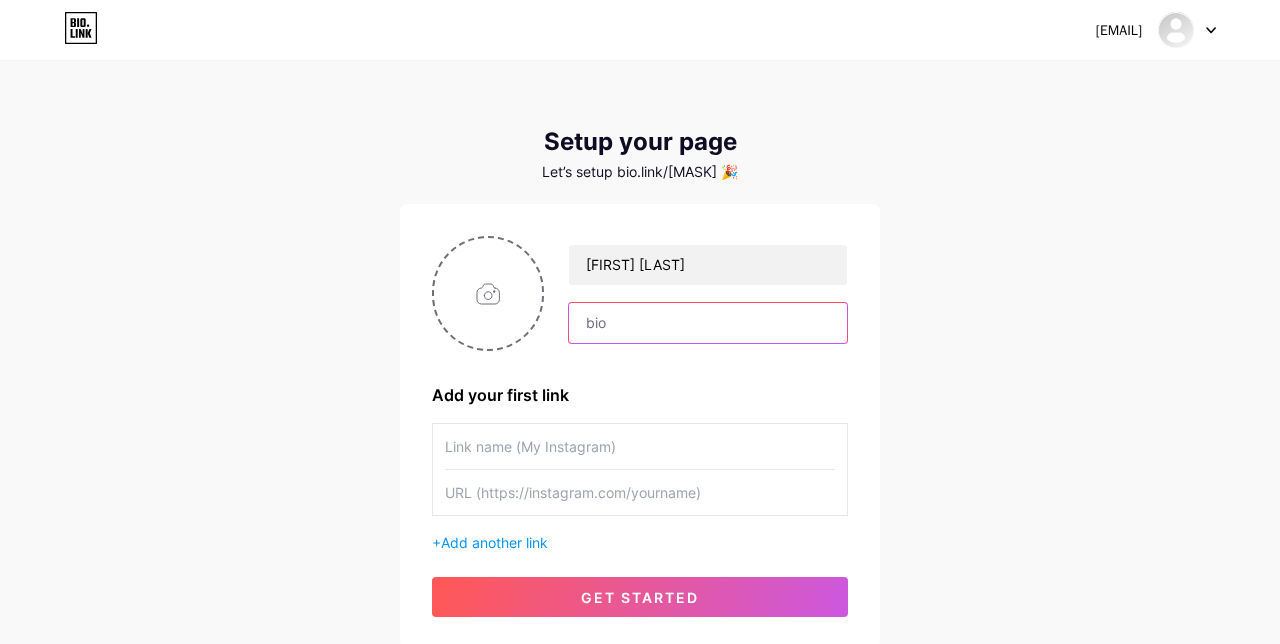 click at bounding box center [708, 323] 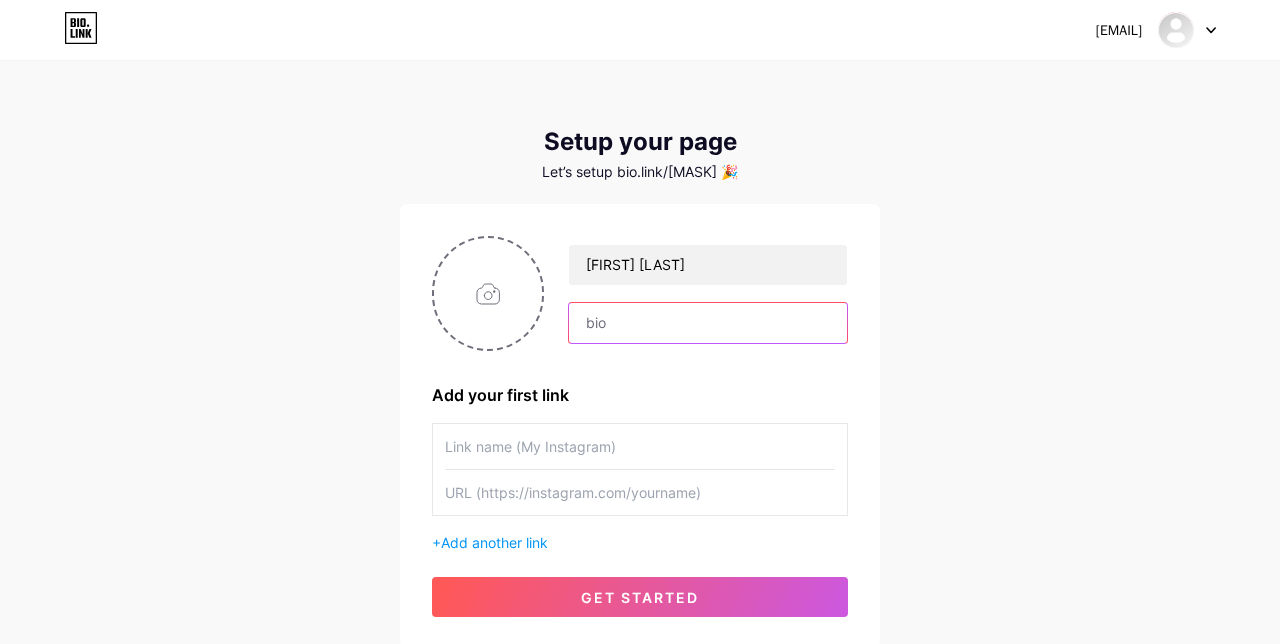 paste on "“Hi, I’m [FIRST]! 👼🏻” Helping cikgu & mak-mak mula digital income dengan Canva worksheet comel RM37 je 💕 👇 Tap to get started:" 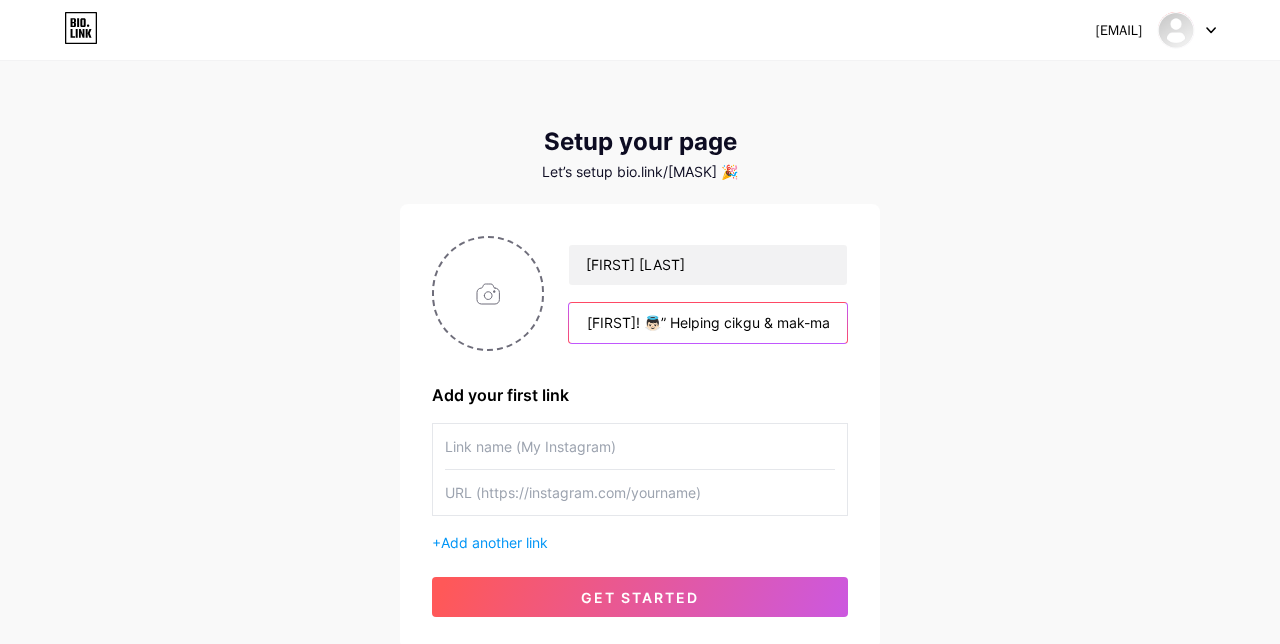 scroll, scrollTop: 0, scrollLeft: 0, axis: both 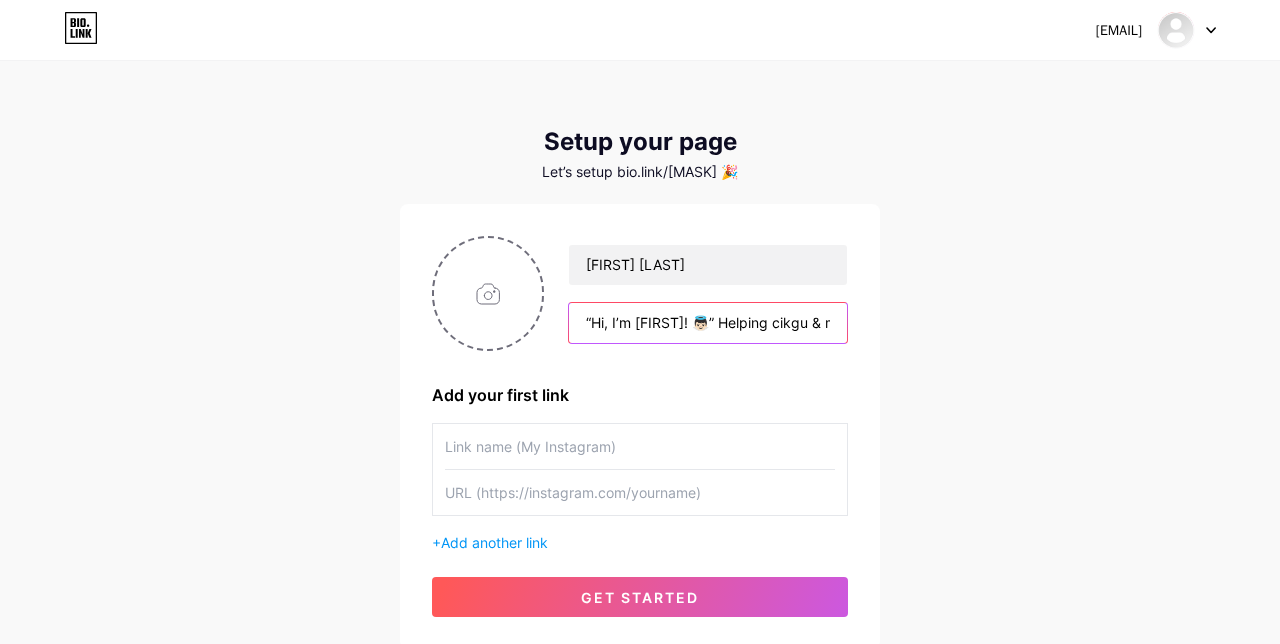 click on "“Hi, I’m [FIRST]! 👼🏻” Helping cikgu & mak-mak mula digital income dengan Canva worksheet comel RM37 je 💕 👇 Tap to get started:" at bounding box center [708, 323] 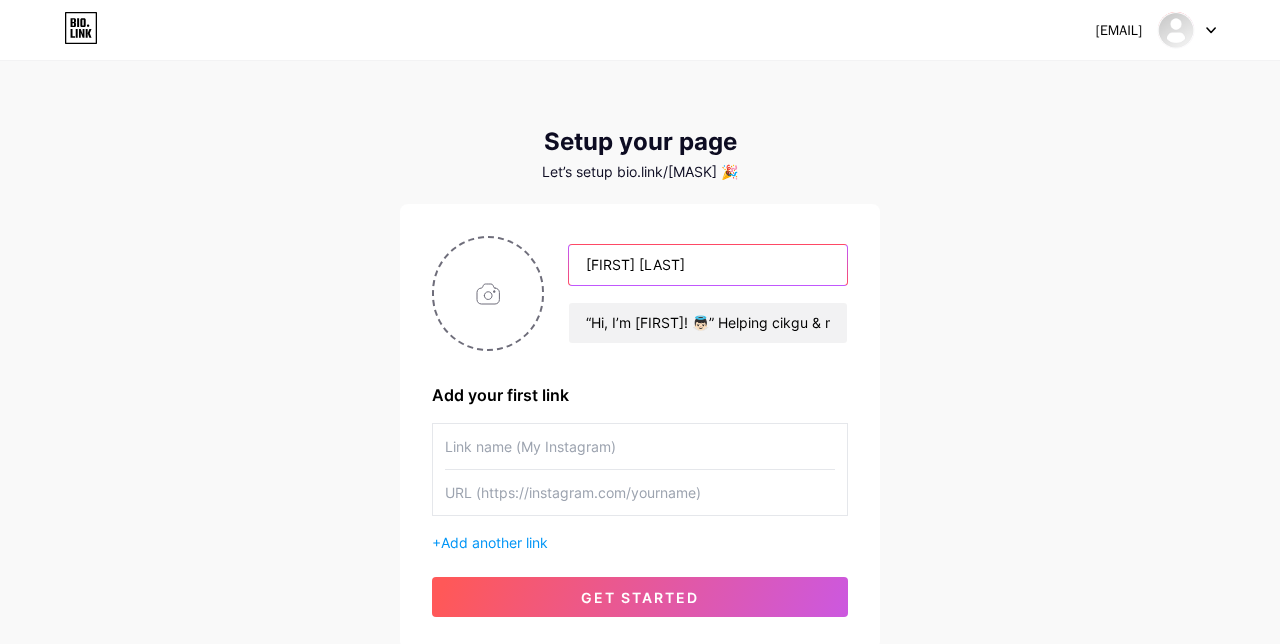 click on "[FIRST] [LAST]" at bounding box center [708, 265] 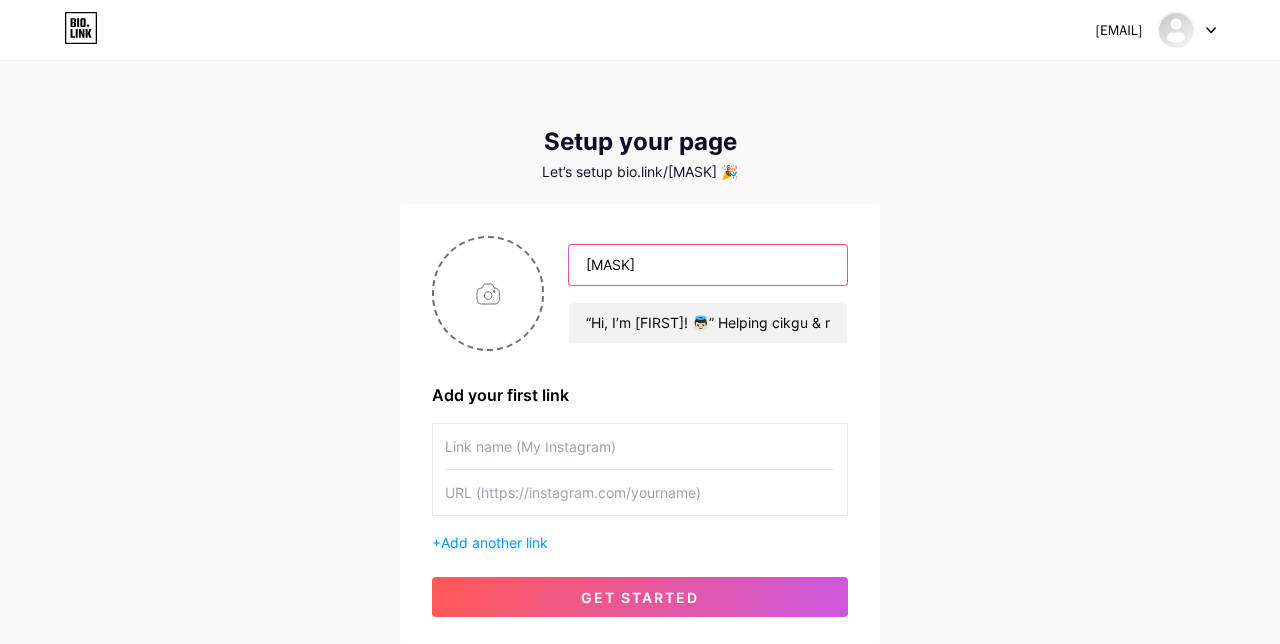 type on "Li" 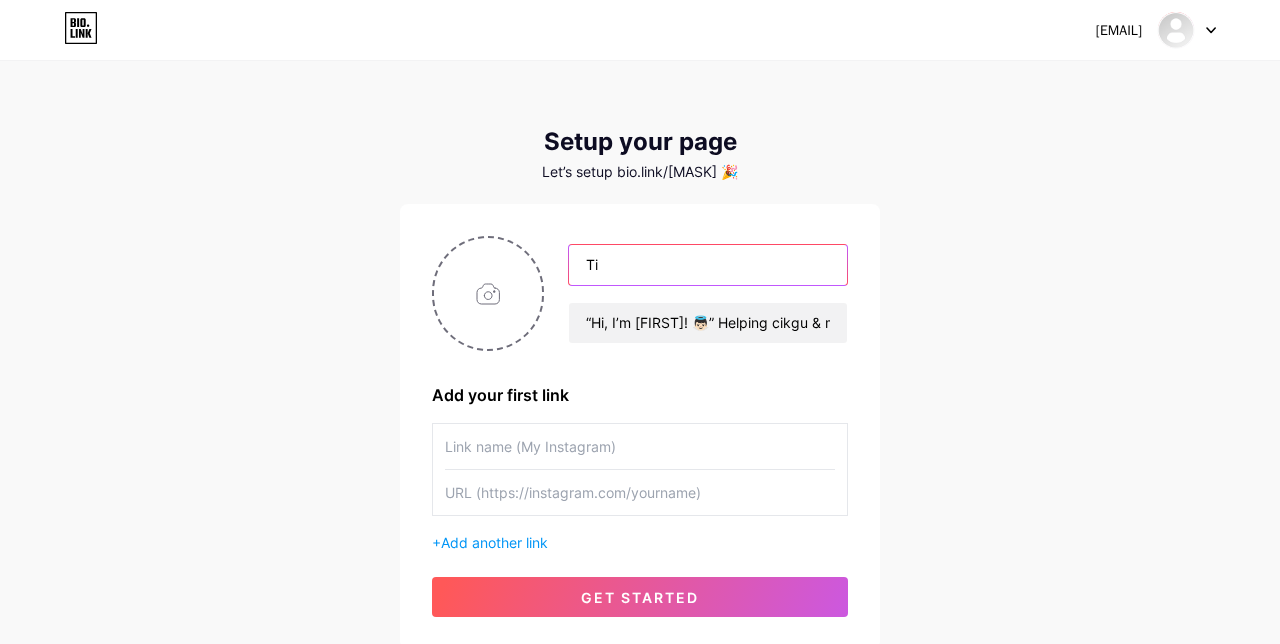 type on "T" 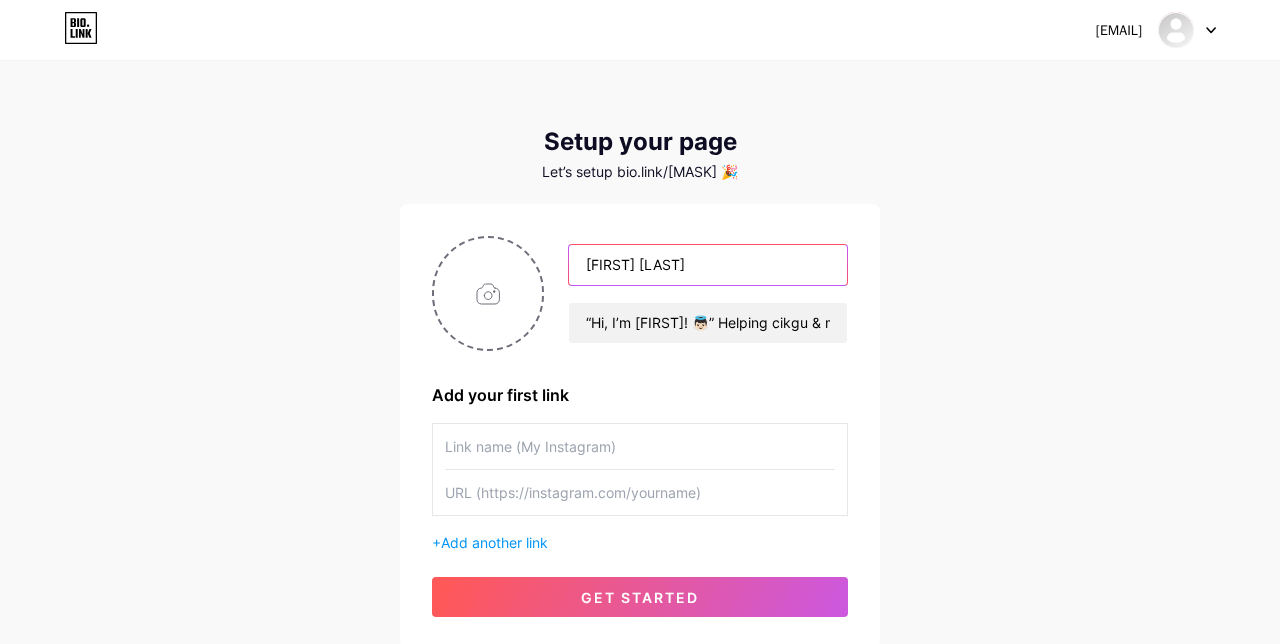 type on "[FIRST] [LAST]" 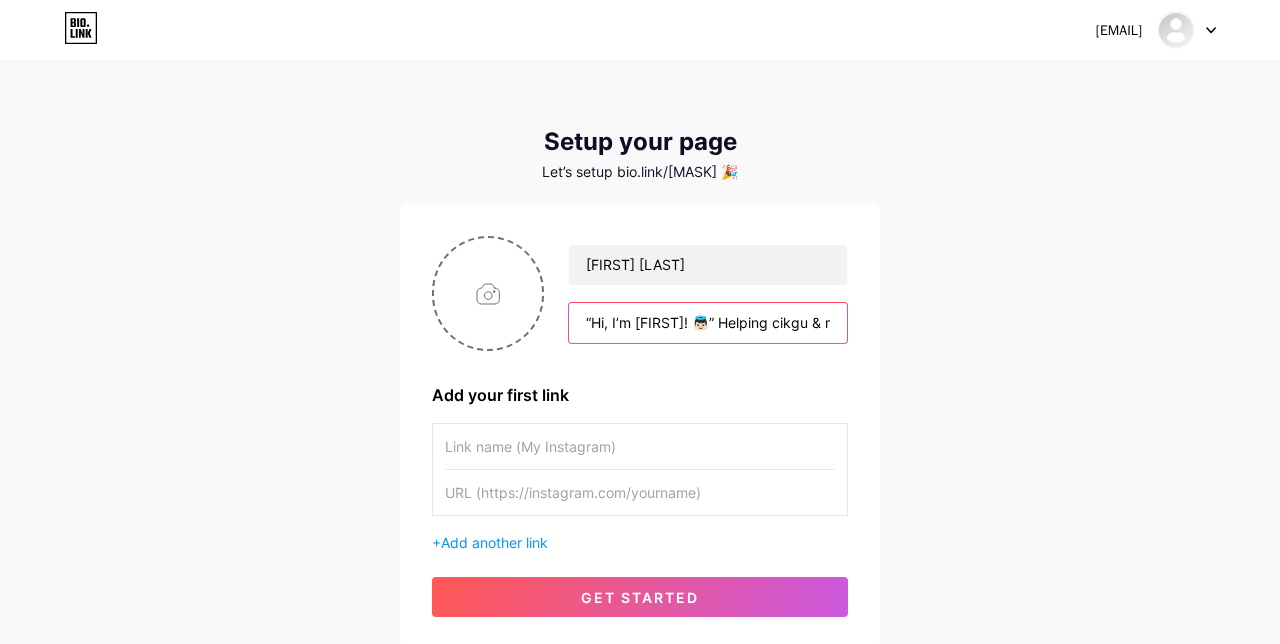 click on "“Hi, I’m [FIRST]! 👼🏻” Helping cikgu & mak-mak mula digital income dengan Canva worksheet comel RM37 je 💕 👇 Tap to get started:" at bounding box center [708, 323] 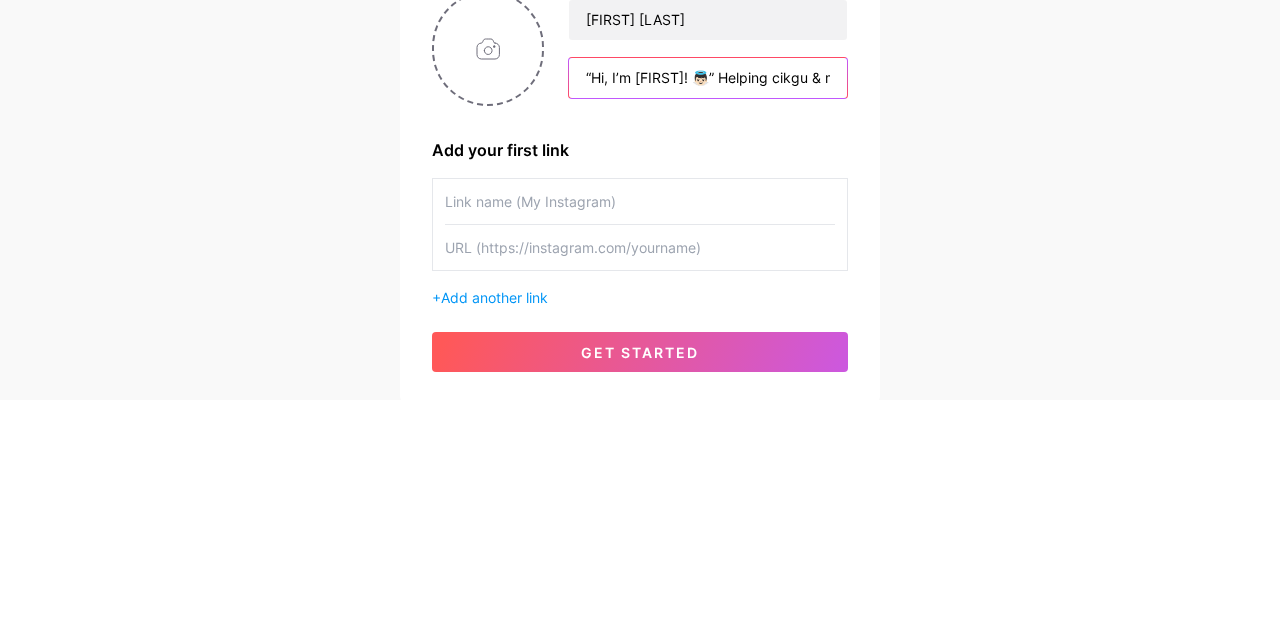 click on "“Hi, I’m [FIRST]! 👼🏻” Helping cikgu & mak-mak mula digital income dengan Canva worksheet comel RM37 je 💕 👇 Tap to get started:" at bounding box center (708, 323) 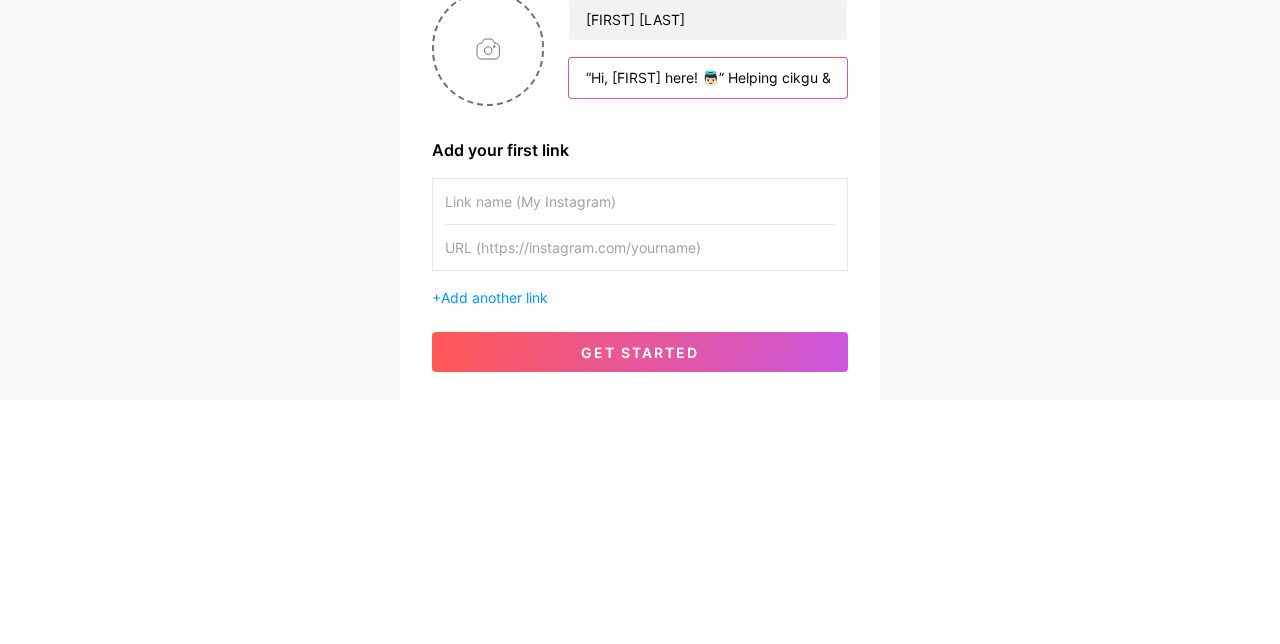 click on "“Hi, [FIRST] here! 👼🏻” Helping cikgu & mak-mak mula digital income dengan Canva worksheet comel RM37 je 💕 👇 Tap to get started:" at bounding box center (708, 323) 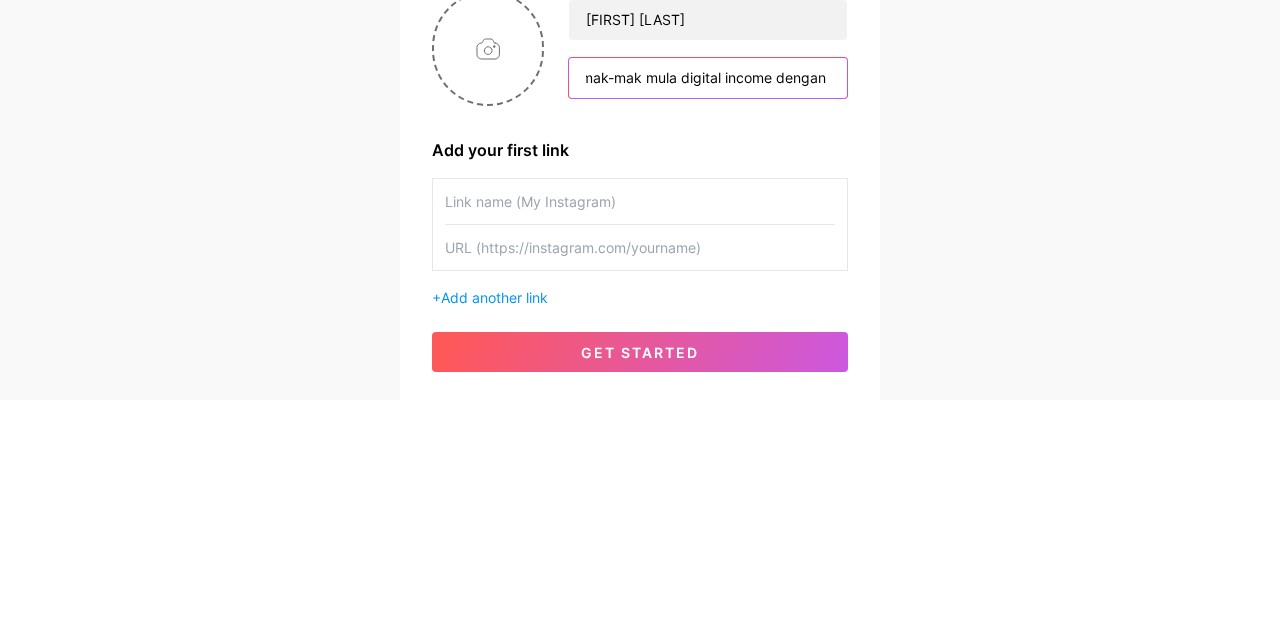scroll, scrollTop: 0, scrollLeft: 262, axis: horizontal 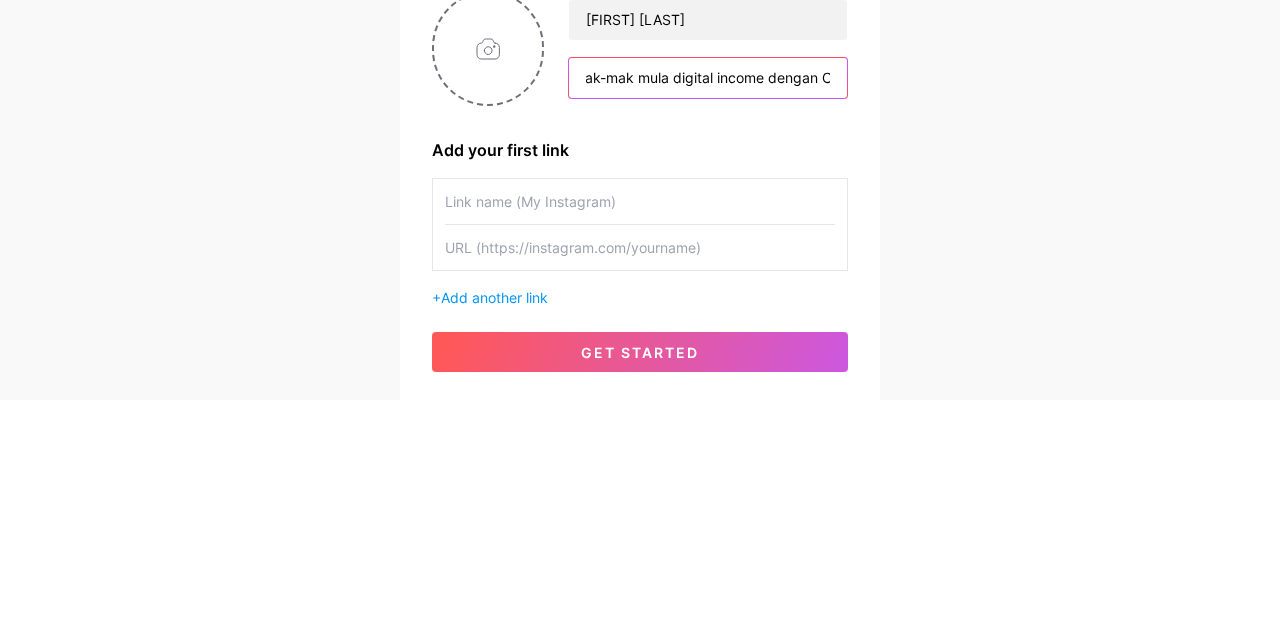 click on "“Hi, [FIRST] here! 👼🏻” Helping cikgu & mak-mak mula digital income dengan Canva worksheet comel RM37 je 💕 👇 Tap to get started:" at bounding box center [708, 323] 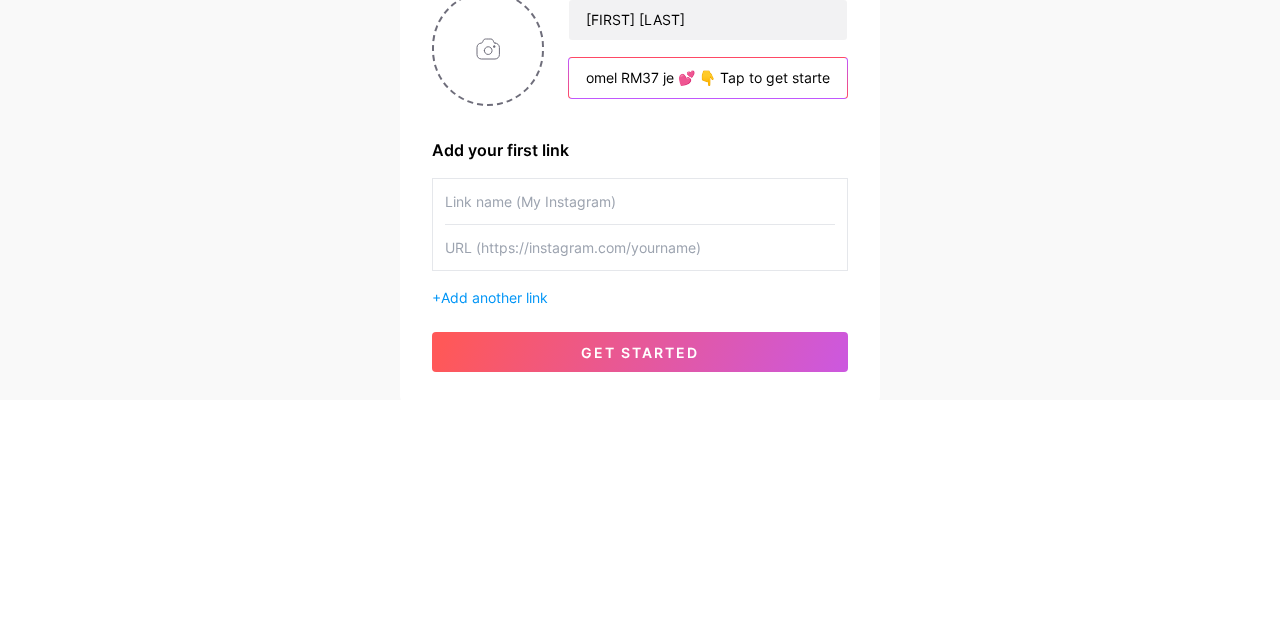 scroll, scrollTop: 0, scrollLeft: 685, axis: horizontal 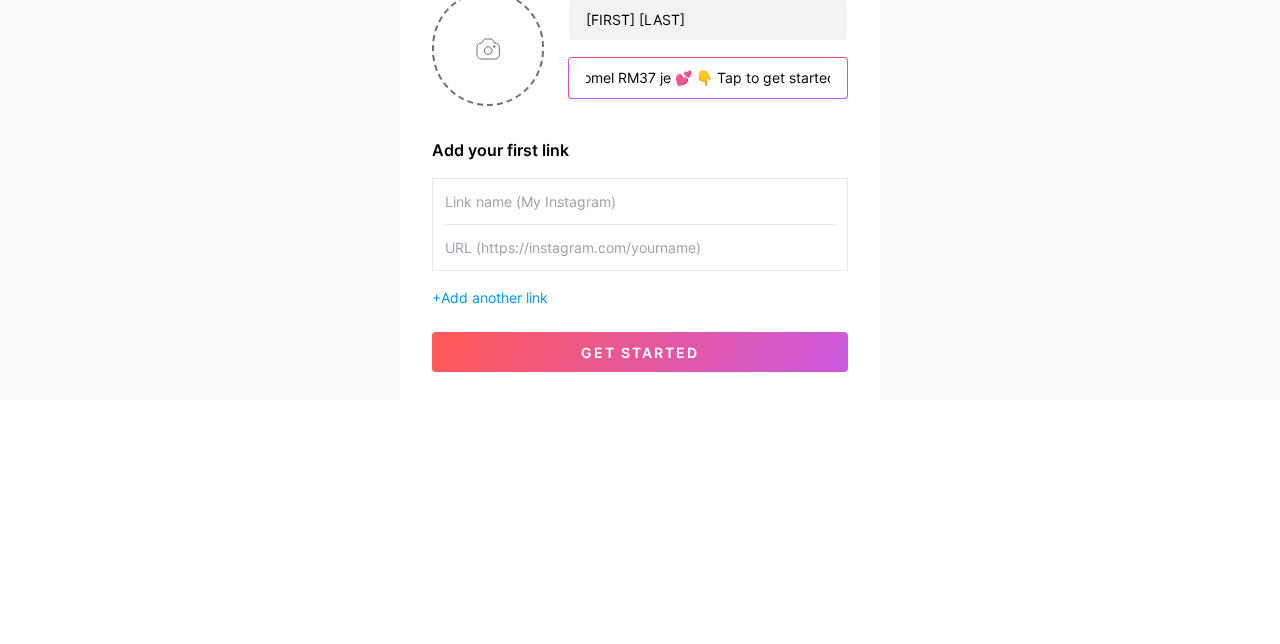 type on "“Hi, [FIRST] here! 👼🏻” Helping cikgu, student & mak-mak mula digital income dengan Canva worksheet comel RM37 je 💕 👇 Tap to get started:" 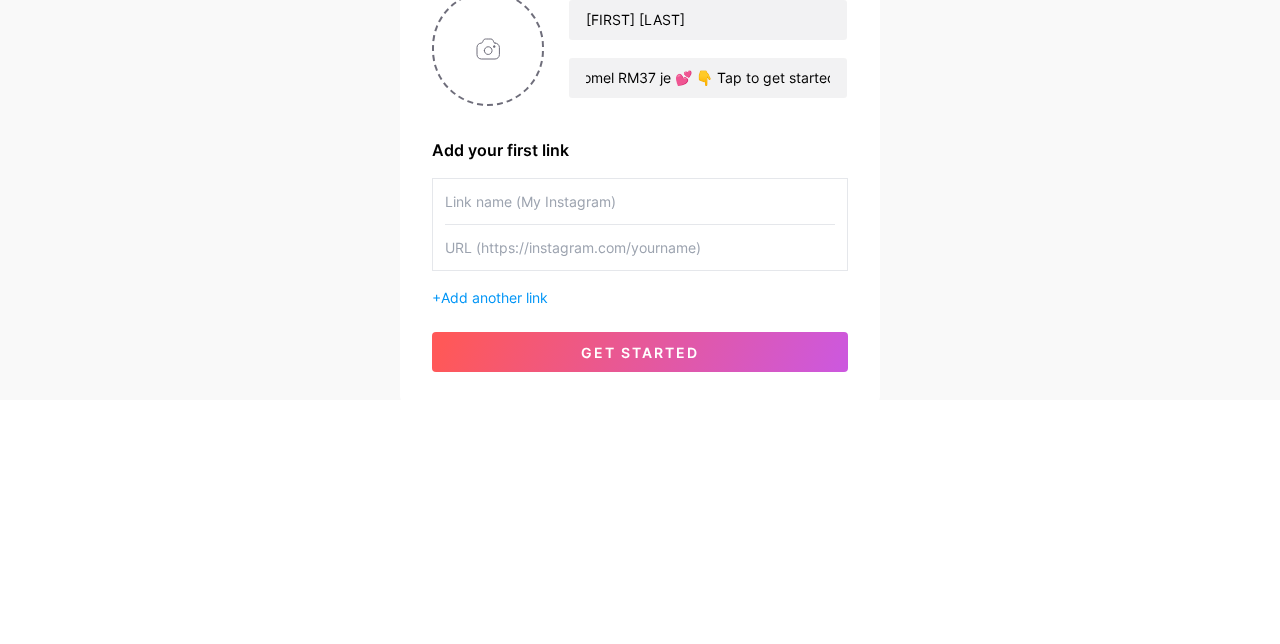 click on "Add another link" at bounding box center (494, 542) 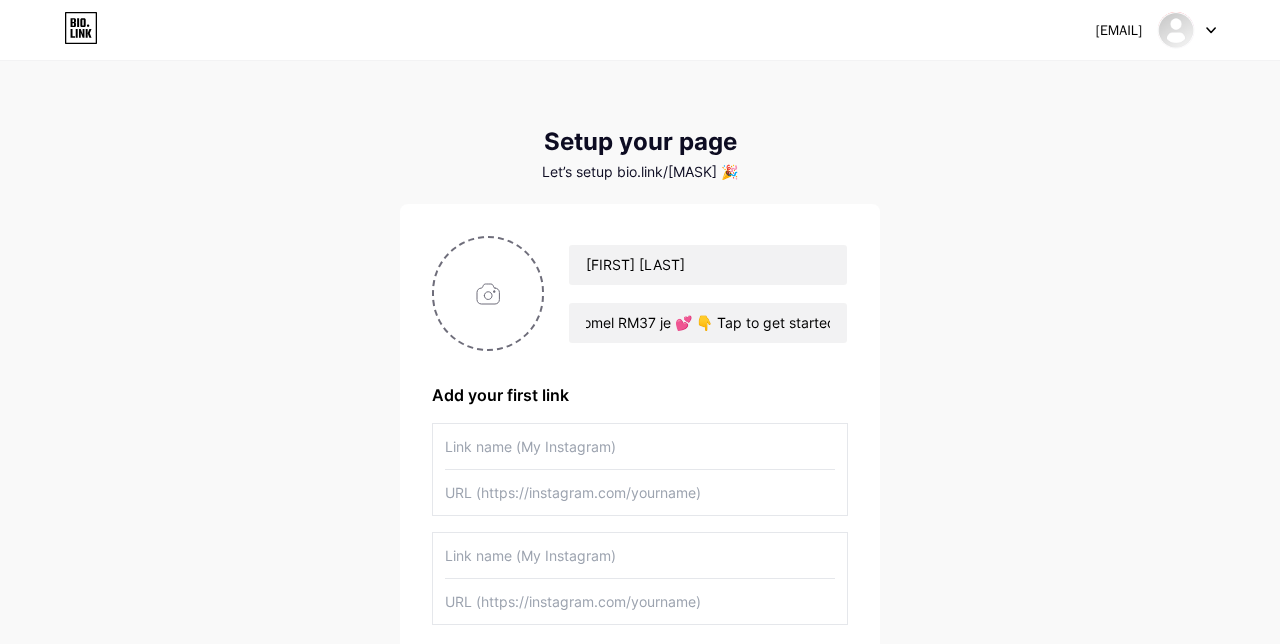 scroll, scrollTop: 0, scrollLeft: 0, axis: both 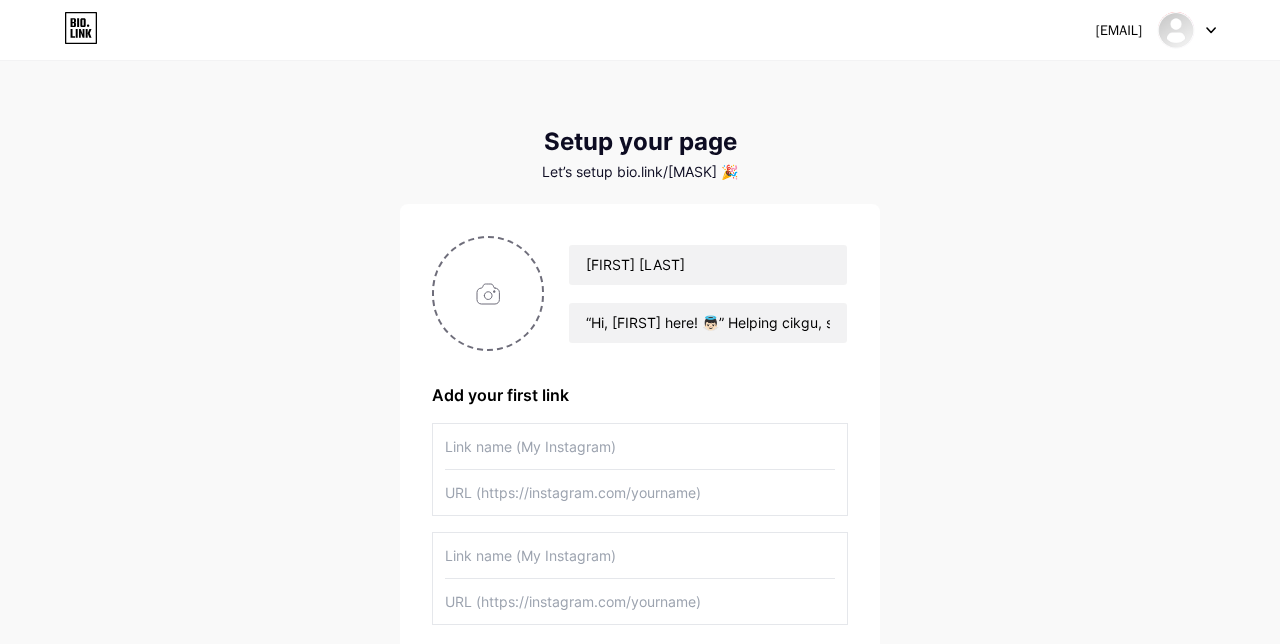 click at bounding box center [640, 446] 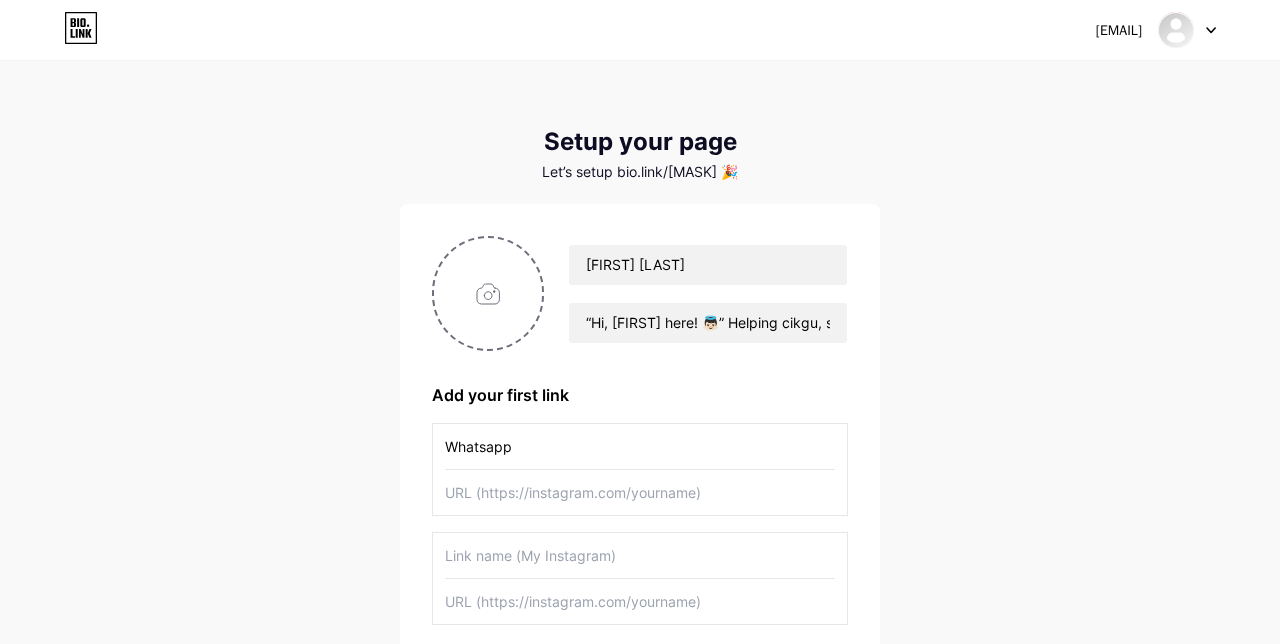 type on "Whatsapp" 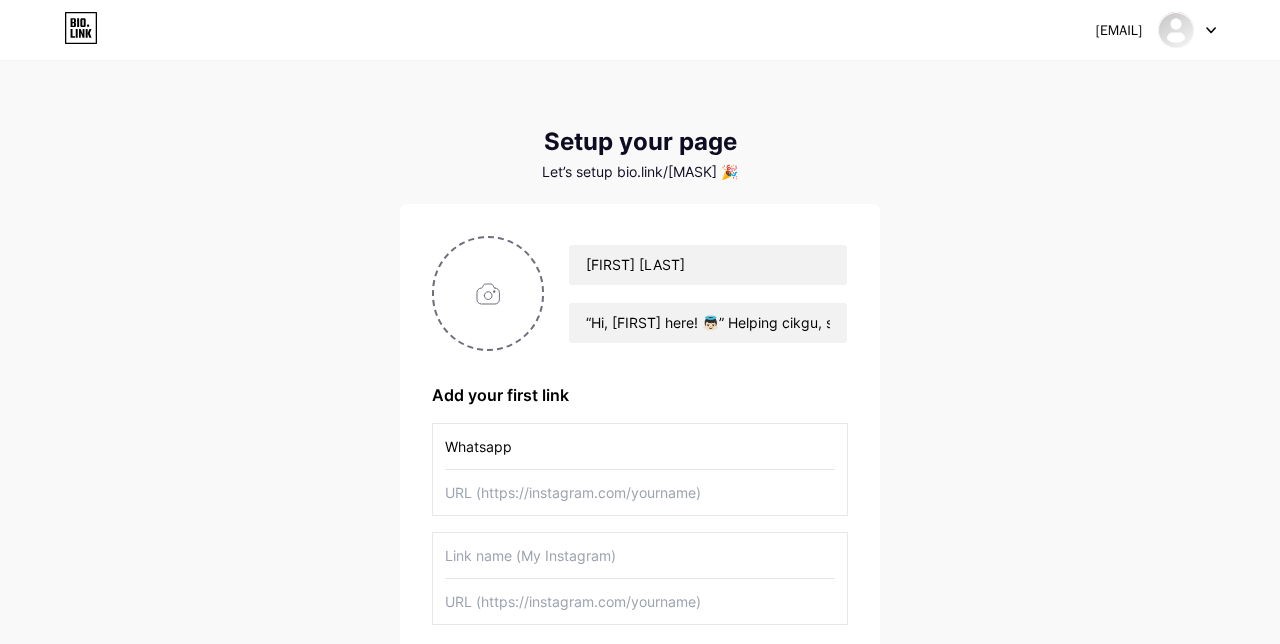 click at bounding box center [640, 492] 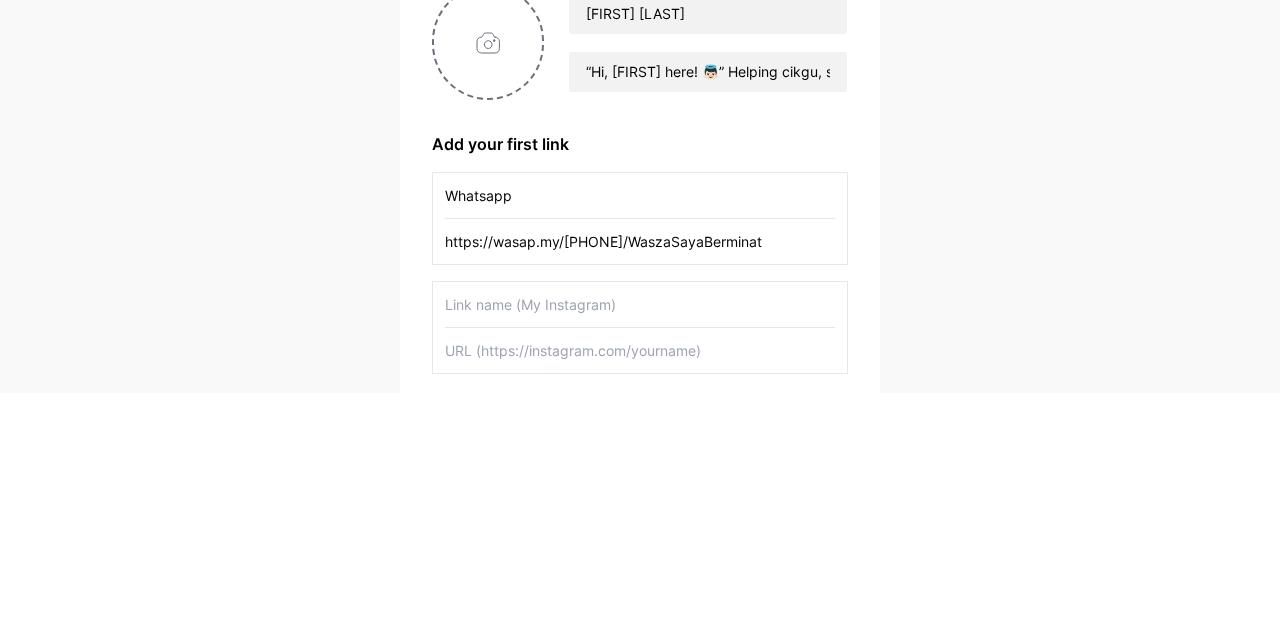 type on "https://wasap.my/[PHONE]/WaszaSayaBerminat" 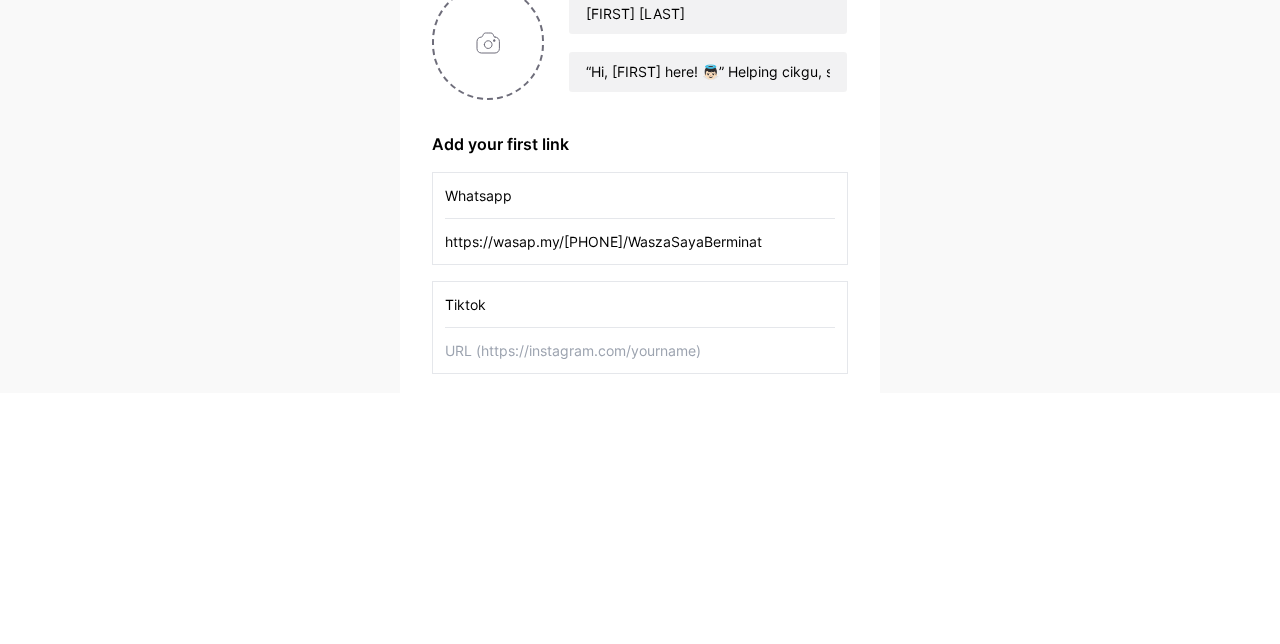 click at bounding box center [640, 601] 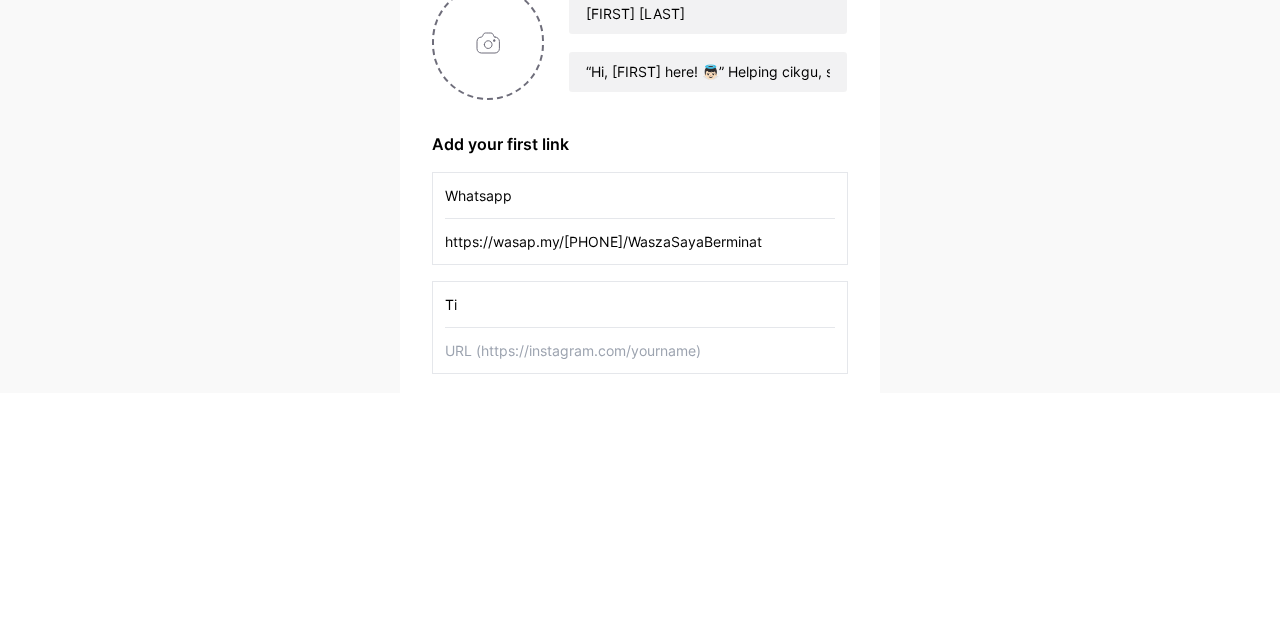 type on "T" 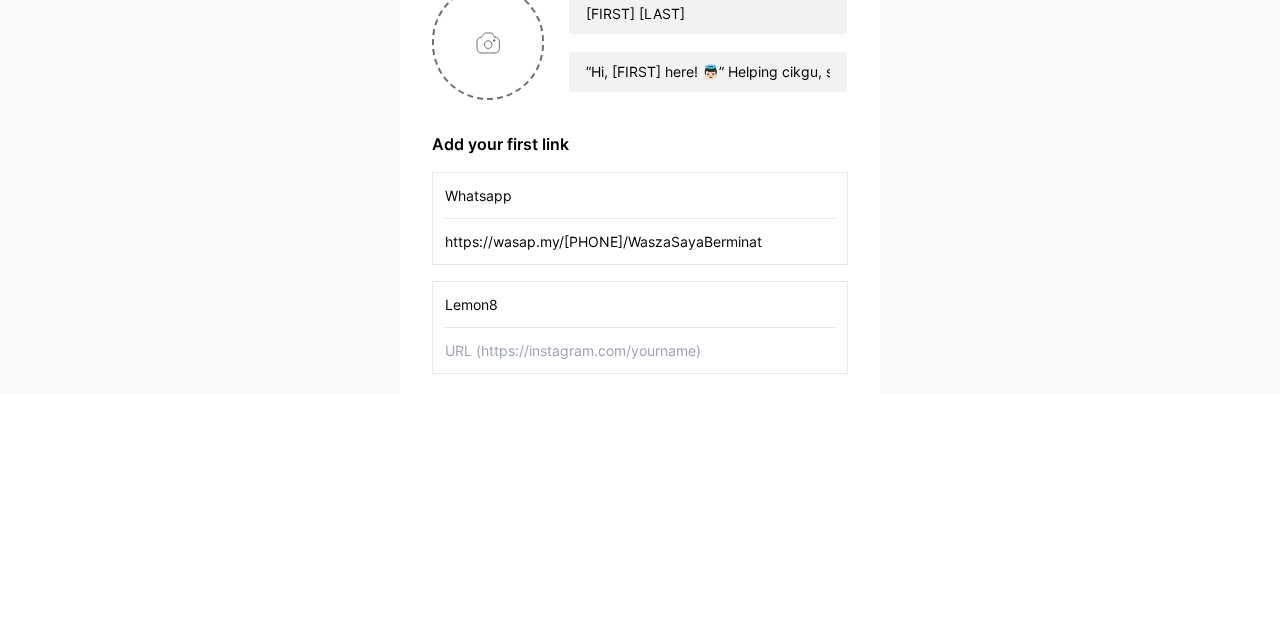 type on "Lemon8" 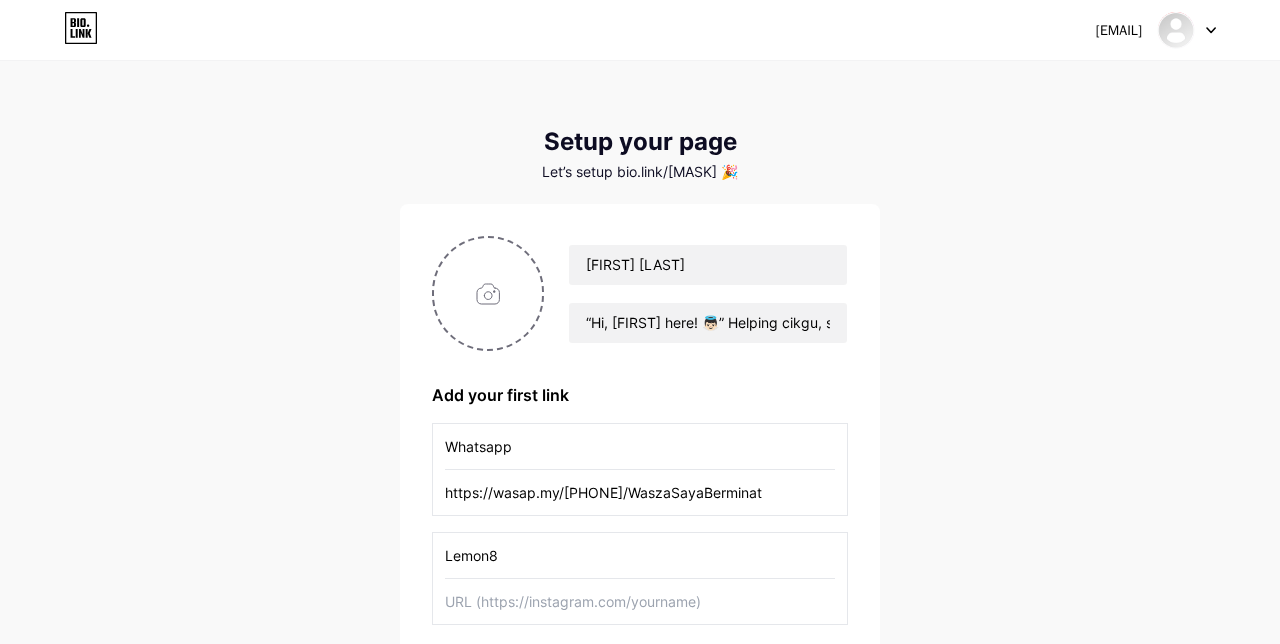 click at bounding box center (640, 601) 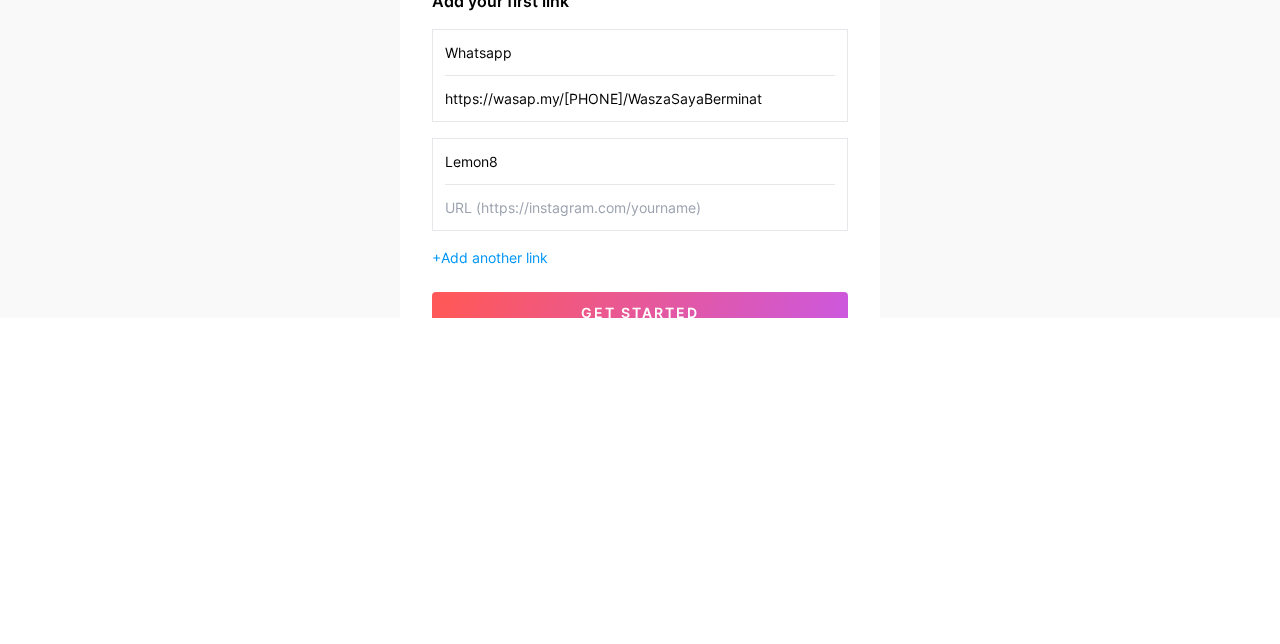 scroll, scrollTop: 72, scrollLeft: 0, axis: vertical 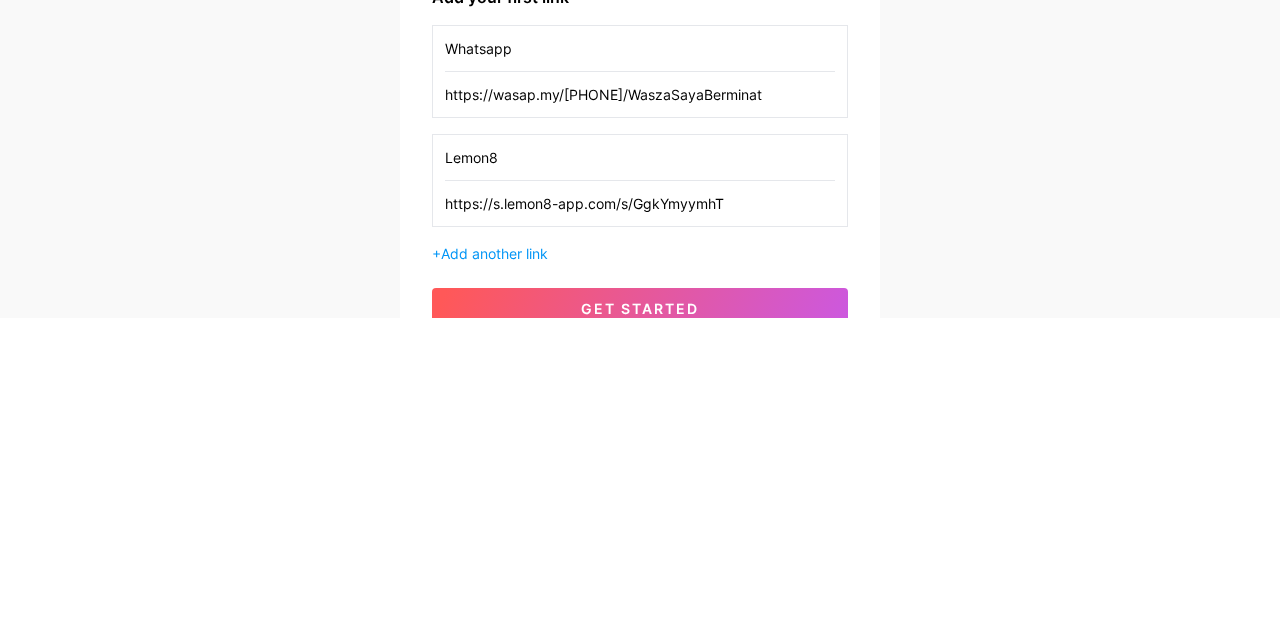 type on "https://s.lemon8-app.com/s/GgkYmyymhT" 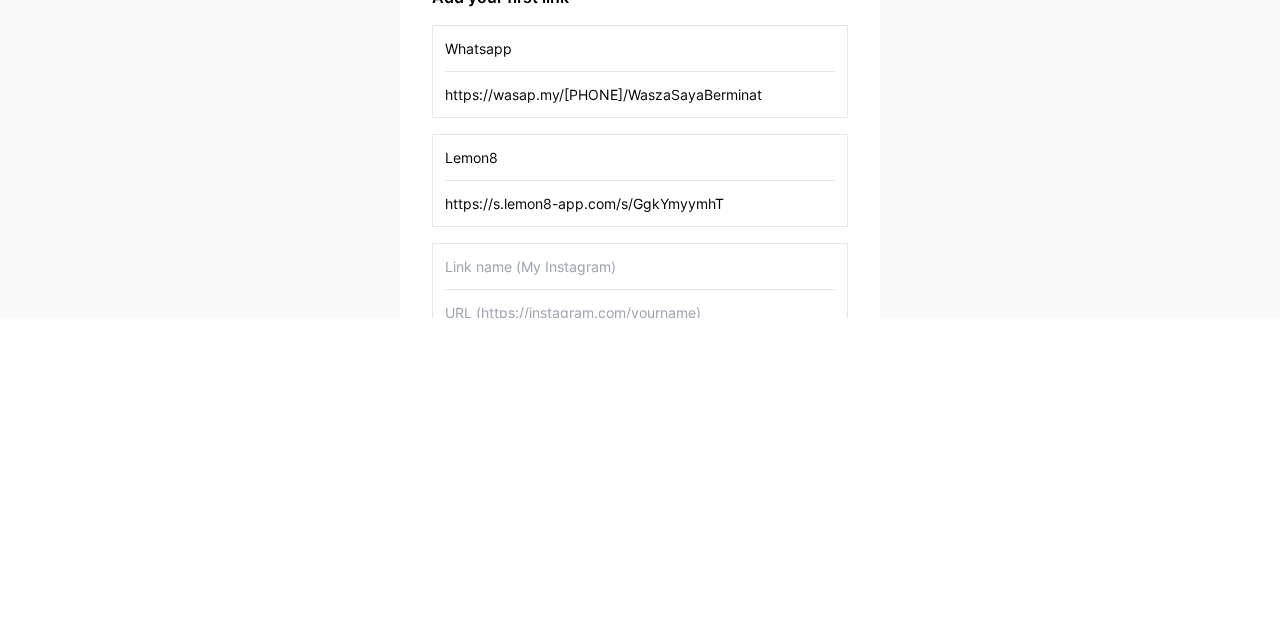scroll, scrollTop: 72, scrollLeft: 0, axis: vertical 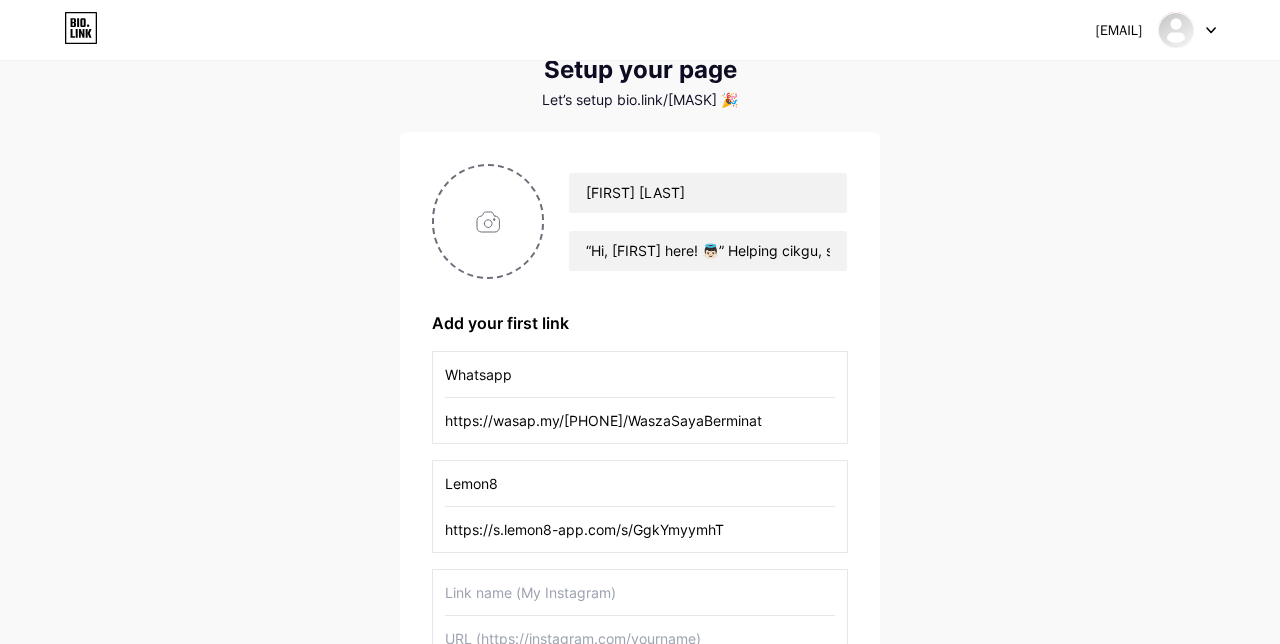 click at bounding box center (640, 592) 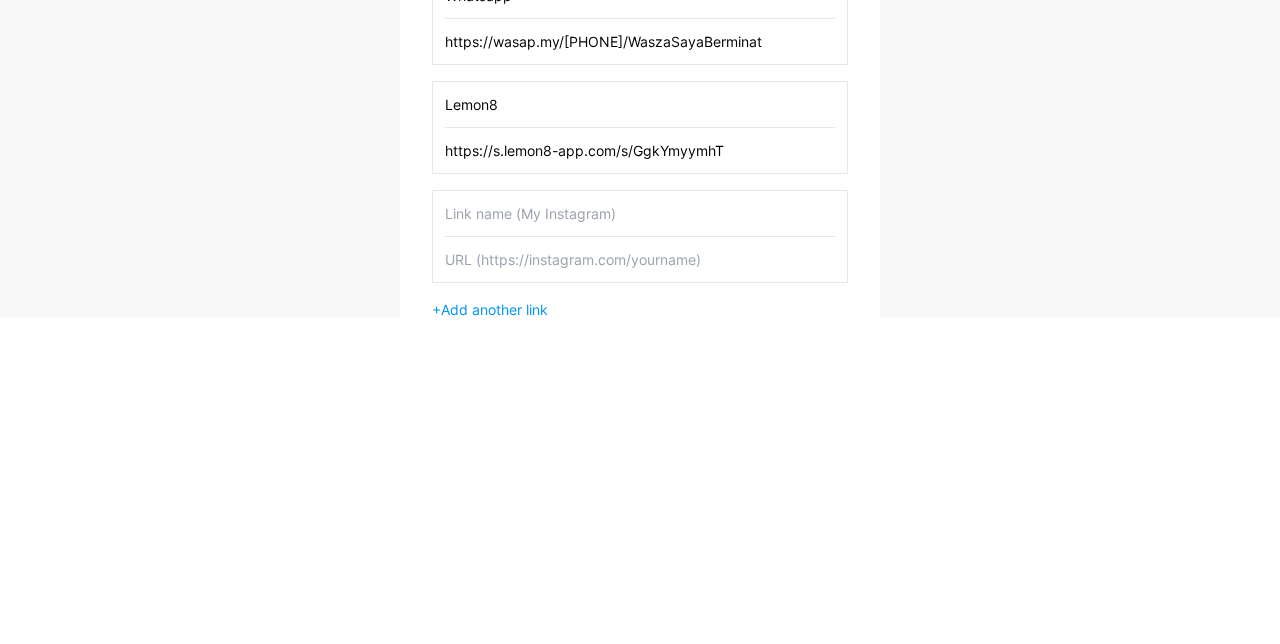 scroll, scrollTop: 134, scrollLeft: 0, axis: vertical 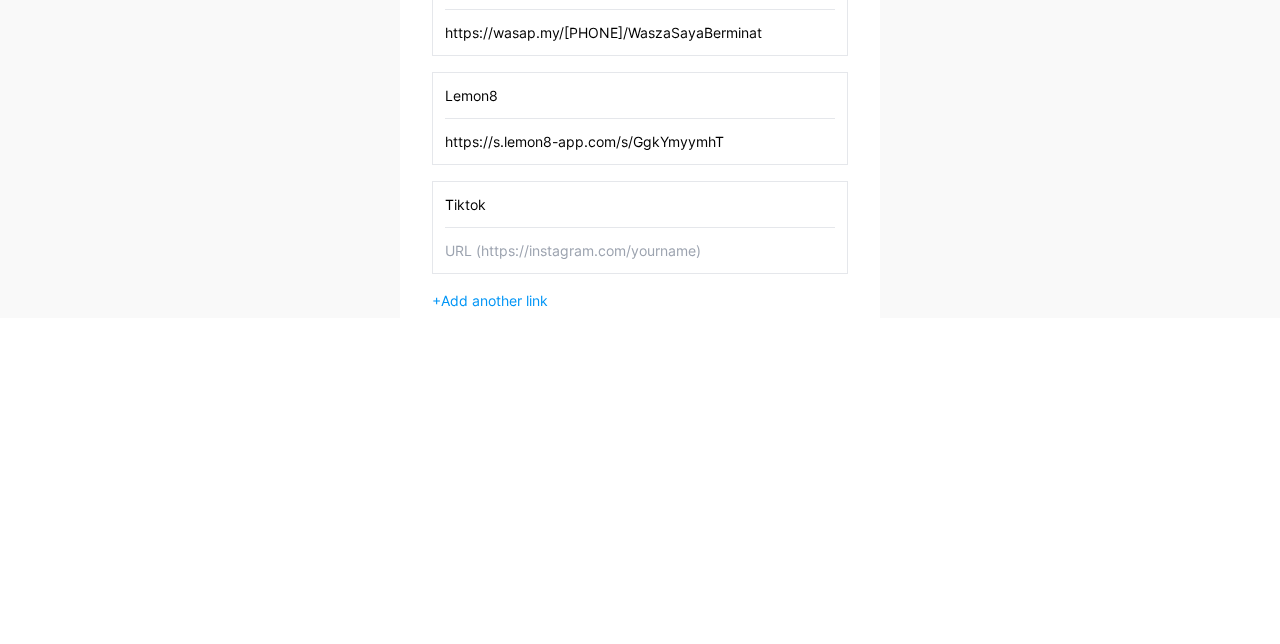 type on "Tiktok" 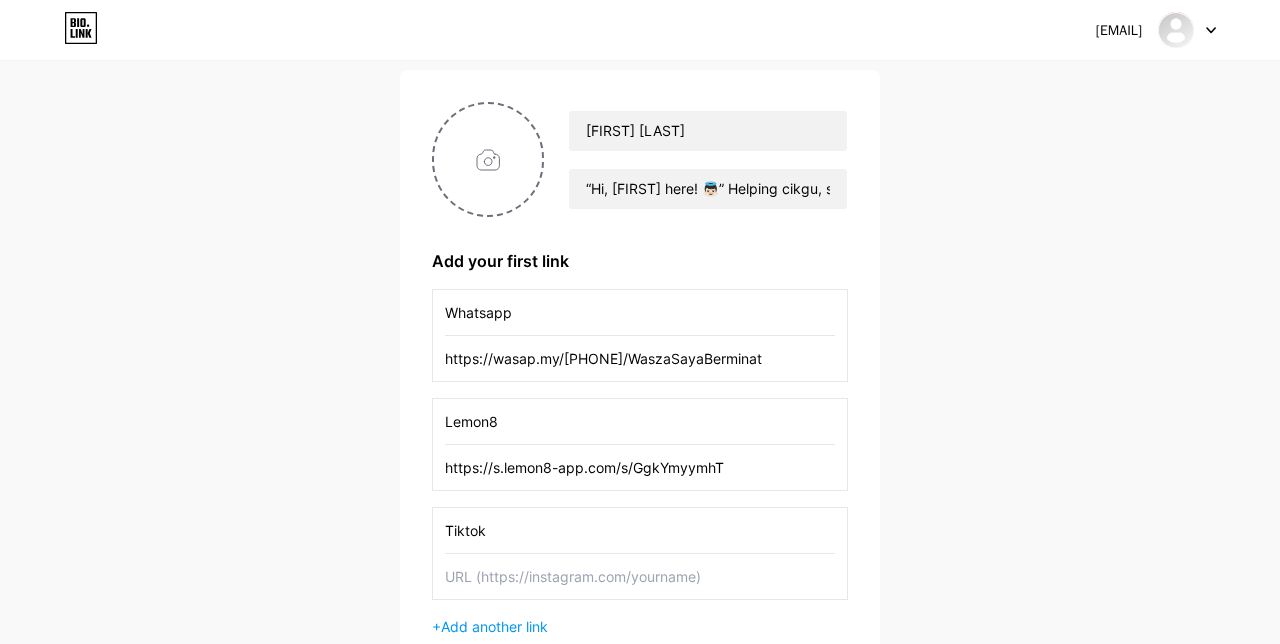 click at bounding box center (640, 576) 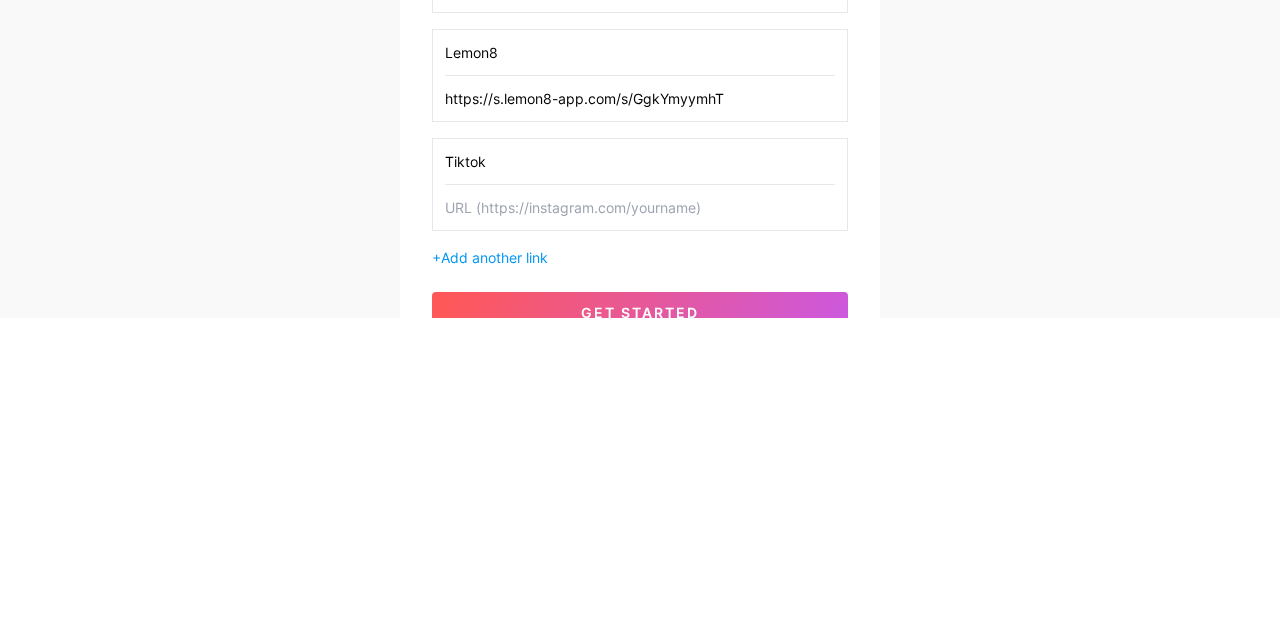 scroll, scrollTop: 180, scrollLeft: 0, axis: vertical 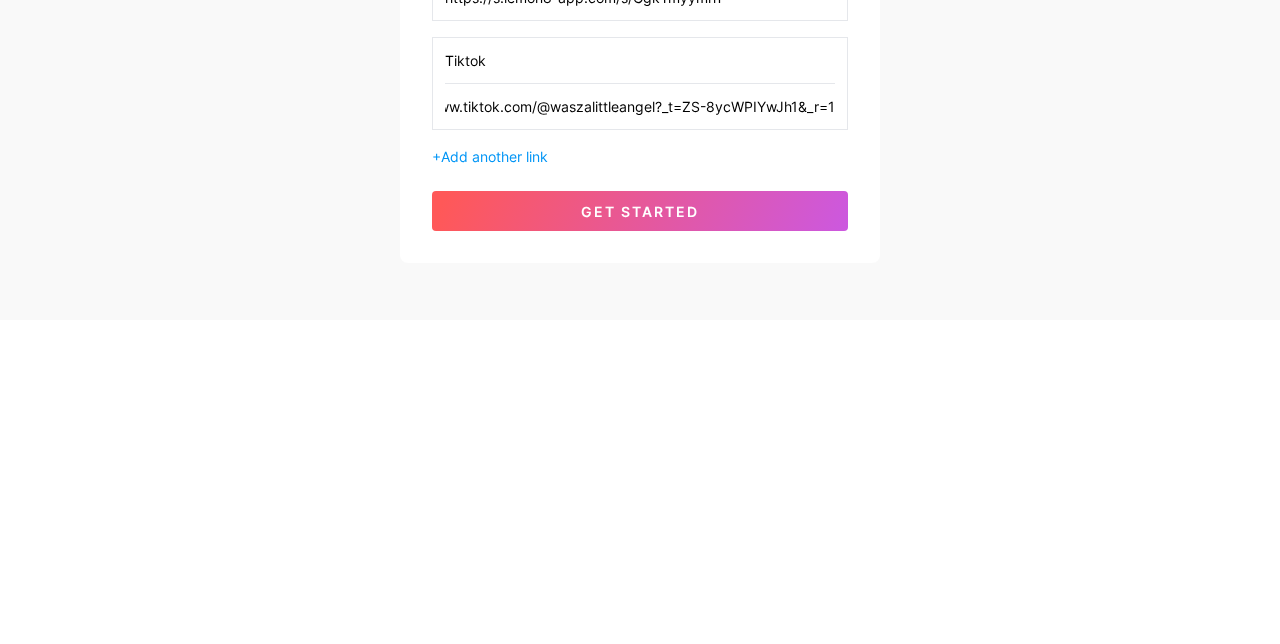 type on "https://www.tiktok.com/@waszalittleangel?_t=ZS-8ycWPIYwJh1&_r=1" 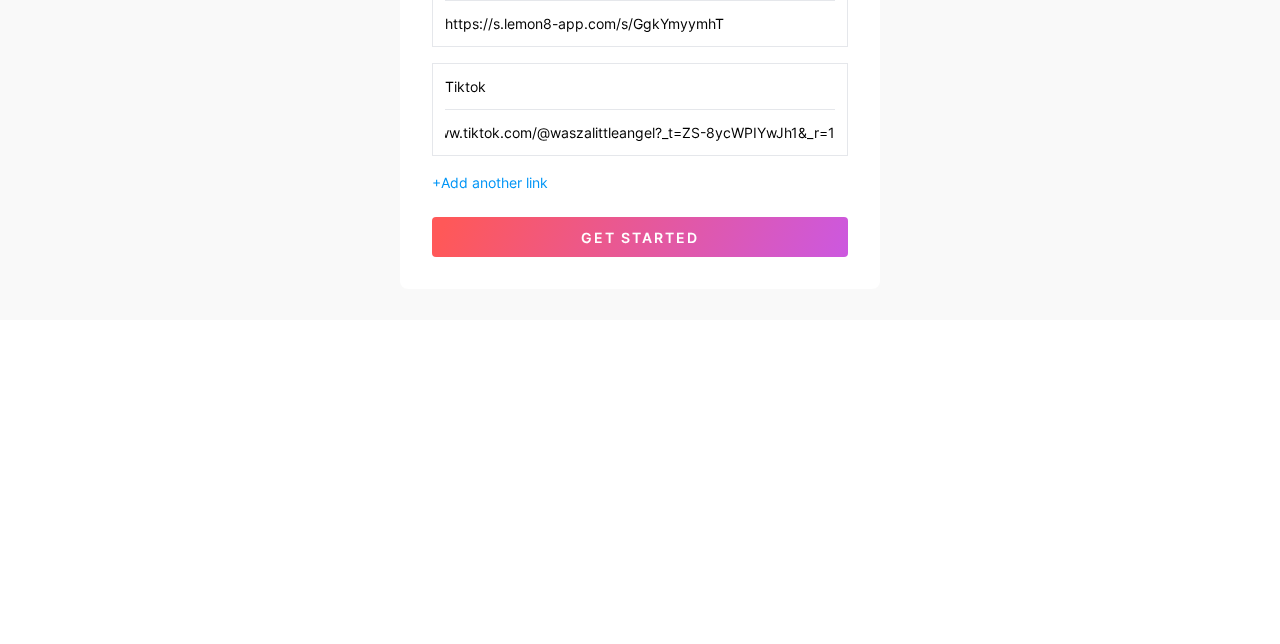 scroll, scrollTop: 306, scrollLeft: 0, axis: vertical 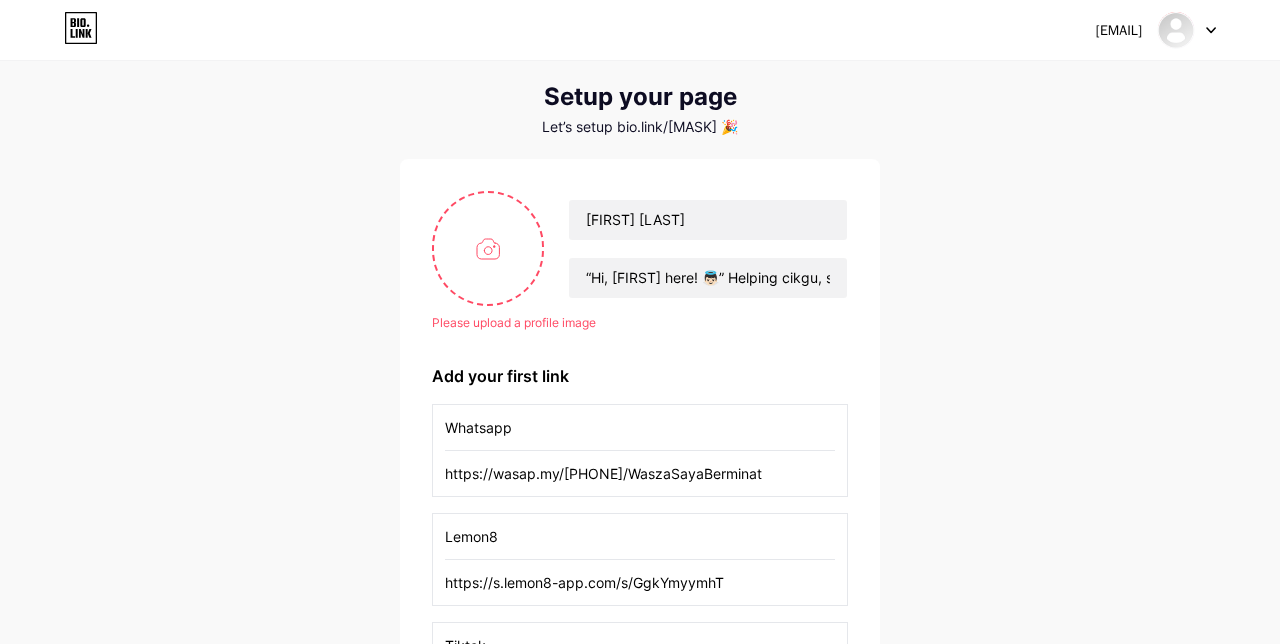 click at bounding box center [488, 248] 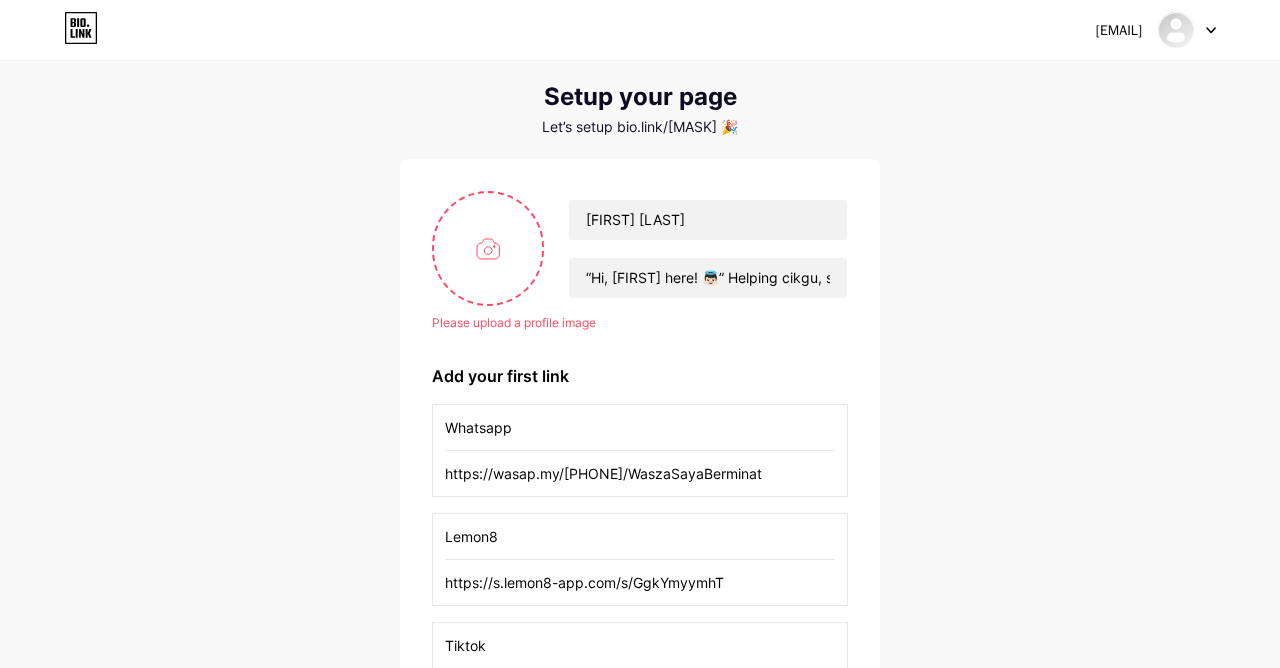 type on "C:\fakepath\Beige rustic unique aesthetic profile picture_20250805_143740_0000.png" 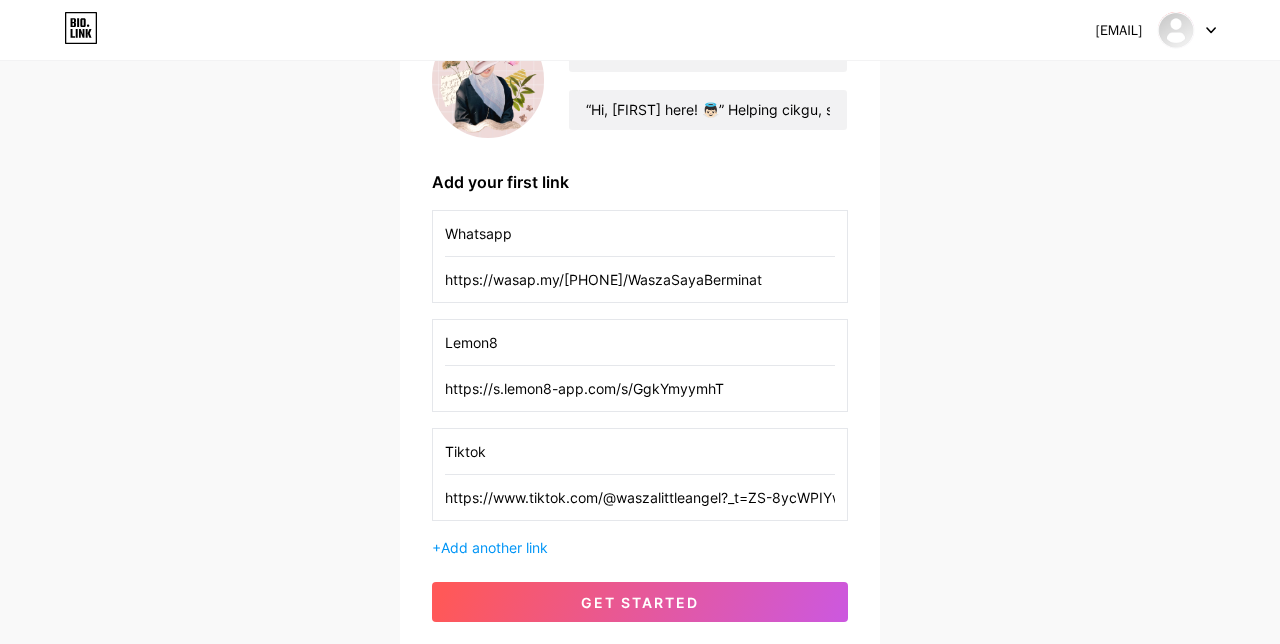 scroll, scrollTop: 280, scrollLeft: 0, axis: vertical 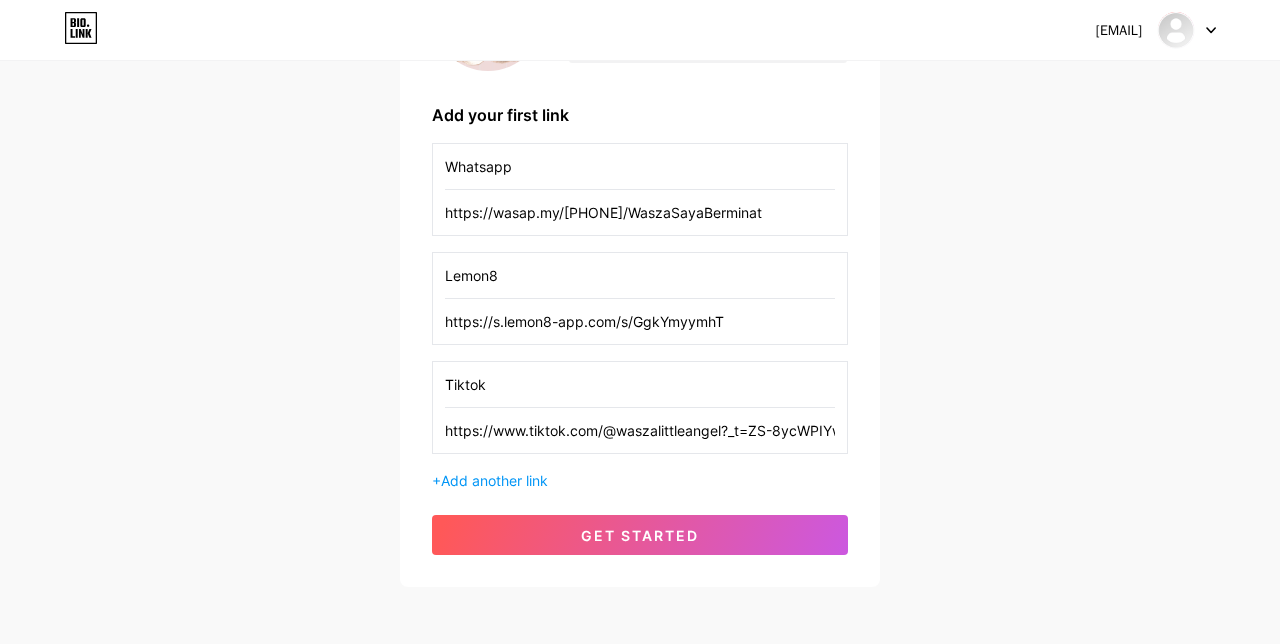 click on "get started" at bounding box center (640, 535) 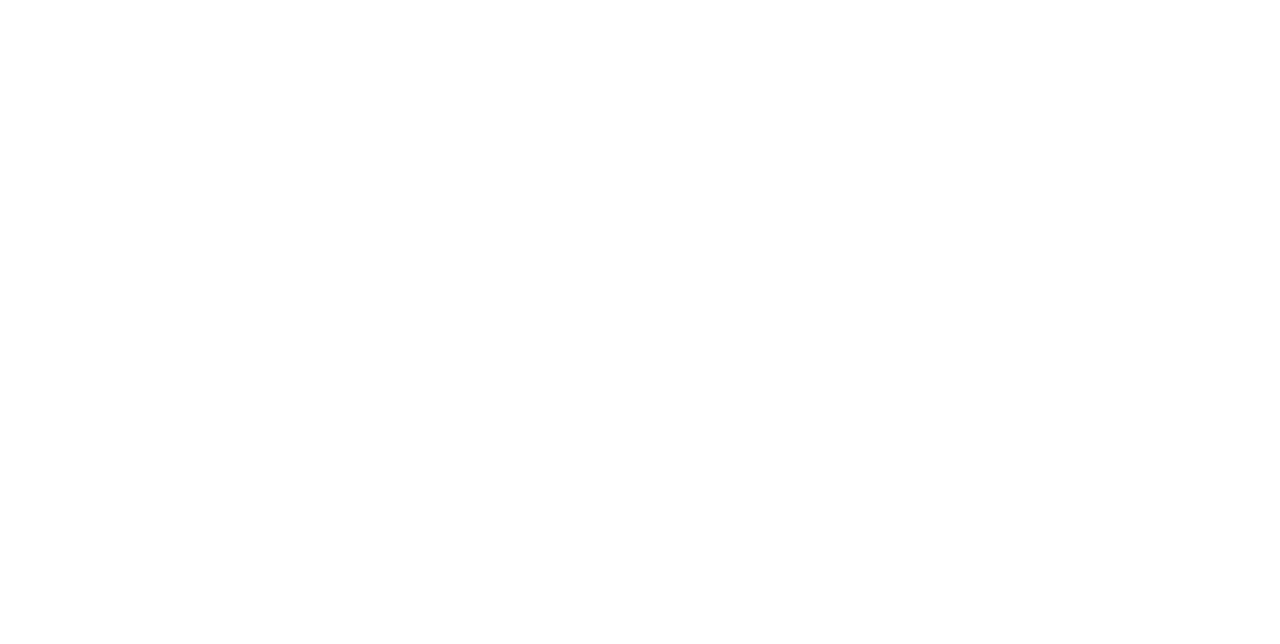 scroll, scrollTop: 0, scrollLeft: 0, axis: both 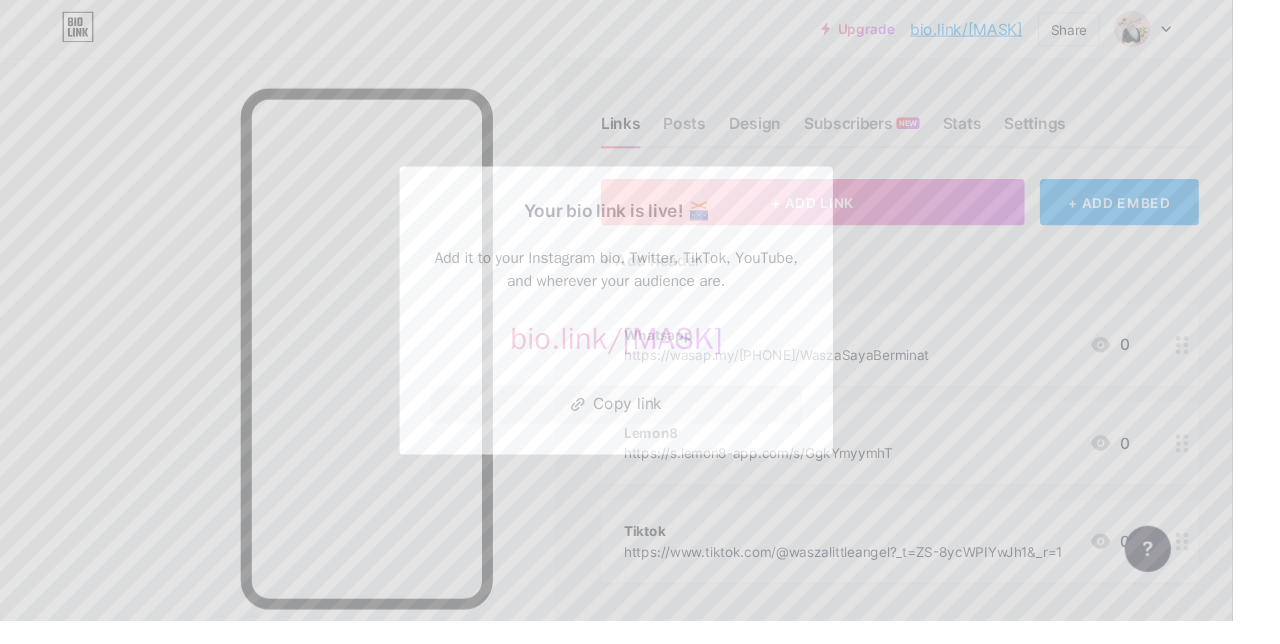 click on "Copy link" at bounding box center [640, 420] 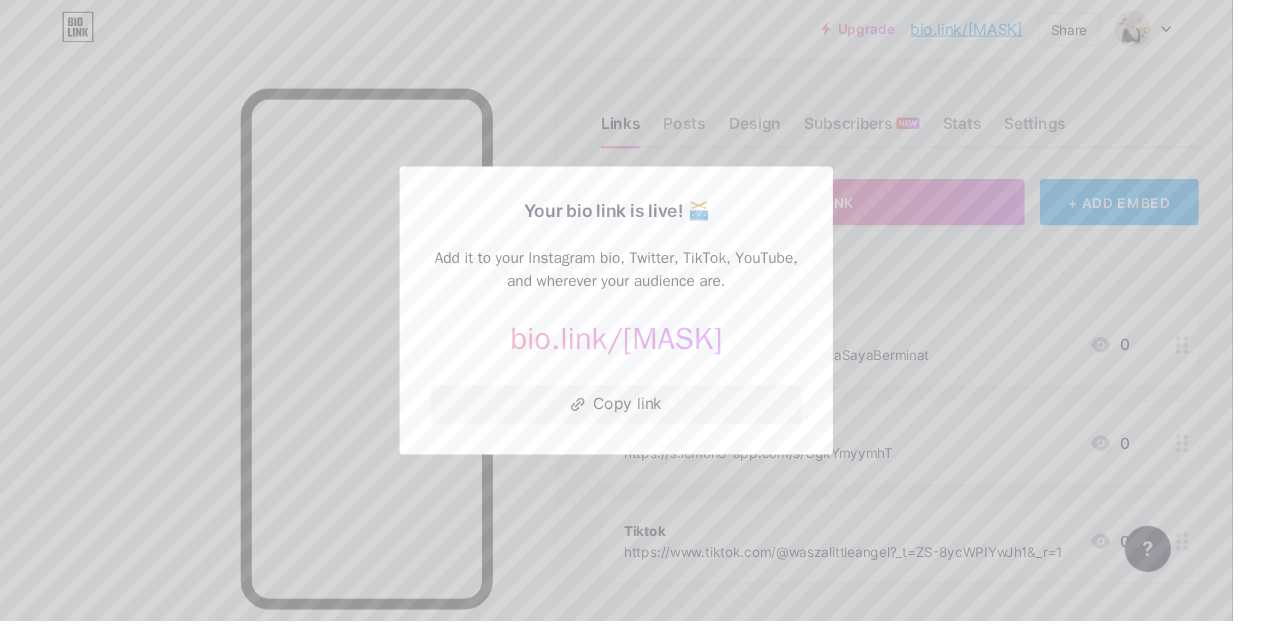 click at bounding box center (640, 322) 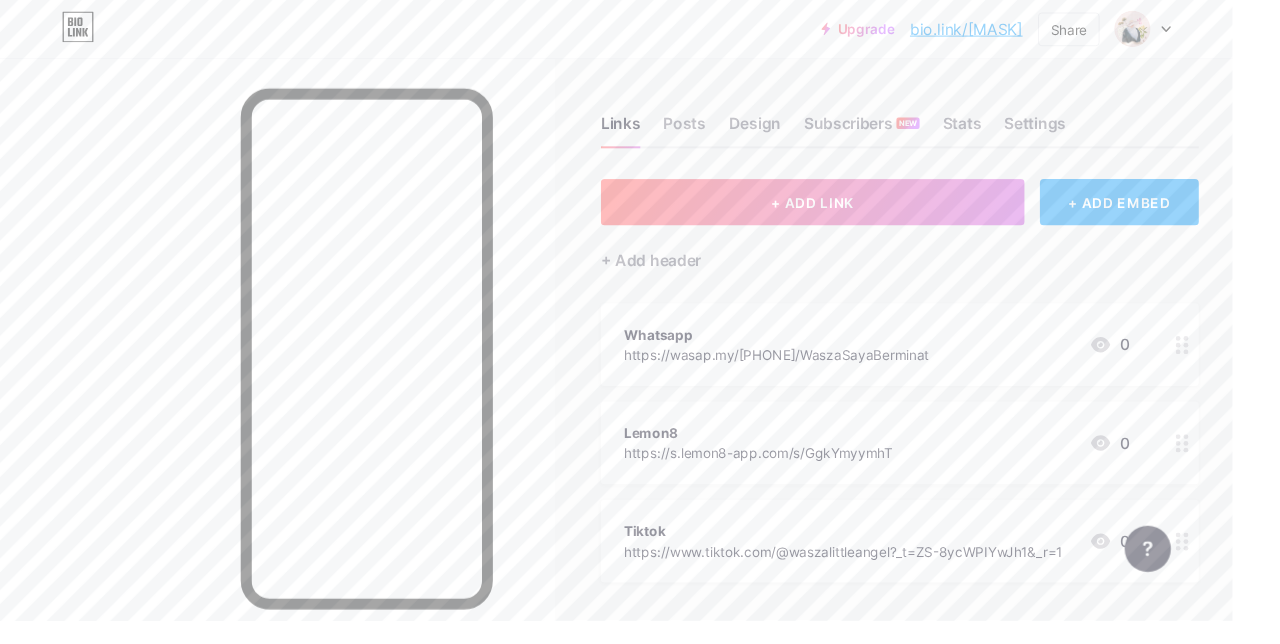 scroll, scrollTop: 80, scrollLeft: 0, axis: vertical 